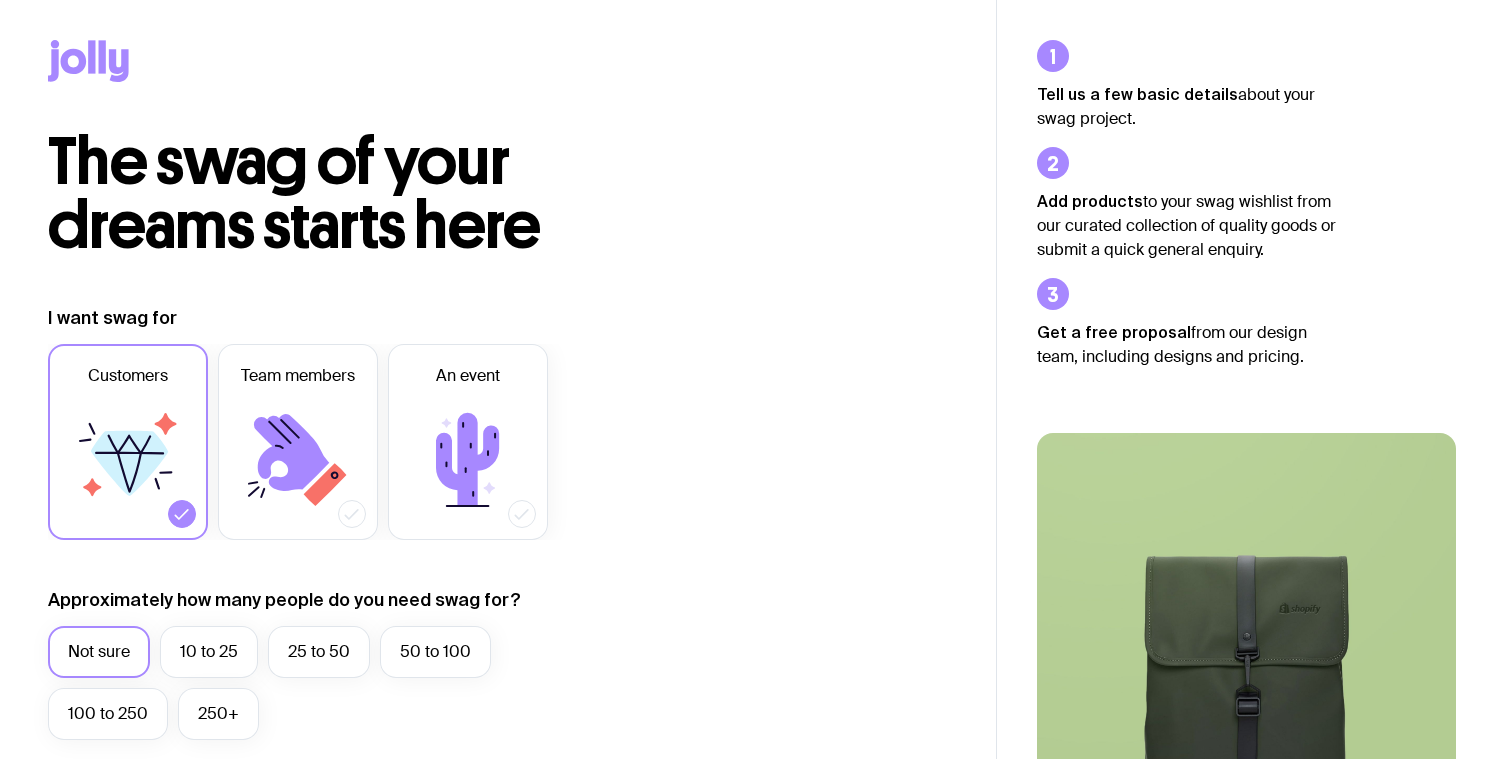 scroll, scrollTop: 221, scrollLeft: 0, axis: vertical 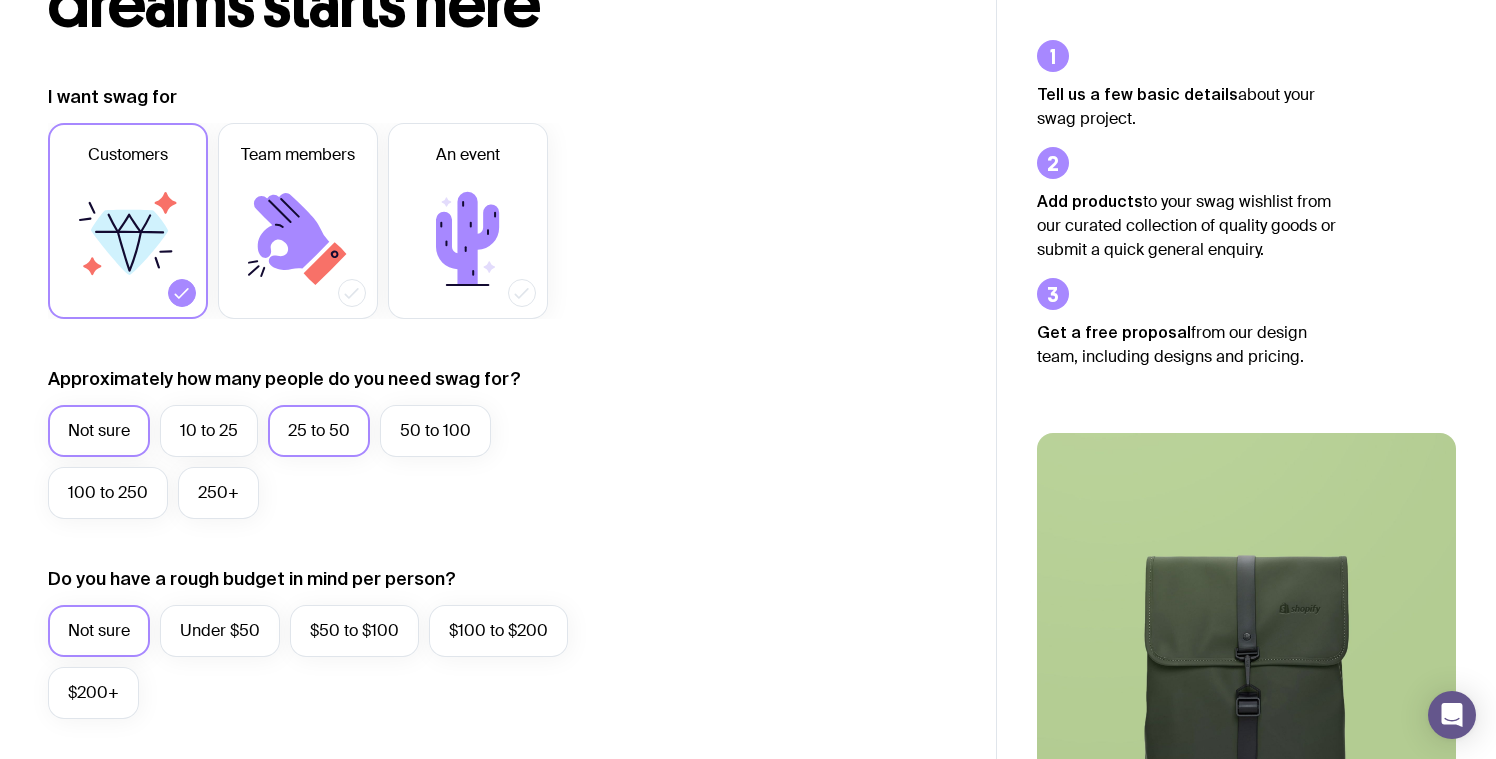 click on "25 to 50" at bounding box center [319, 431] 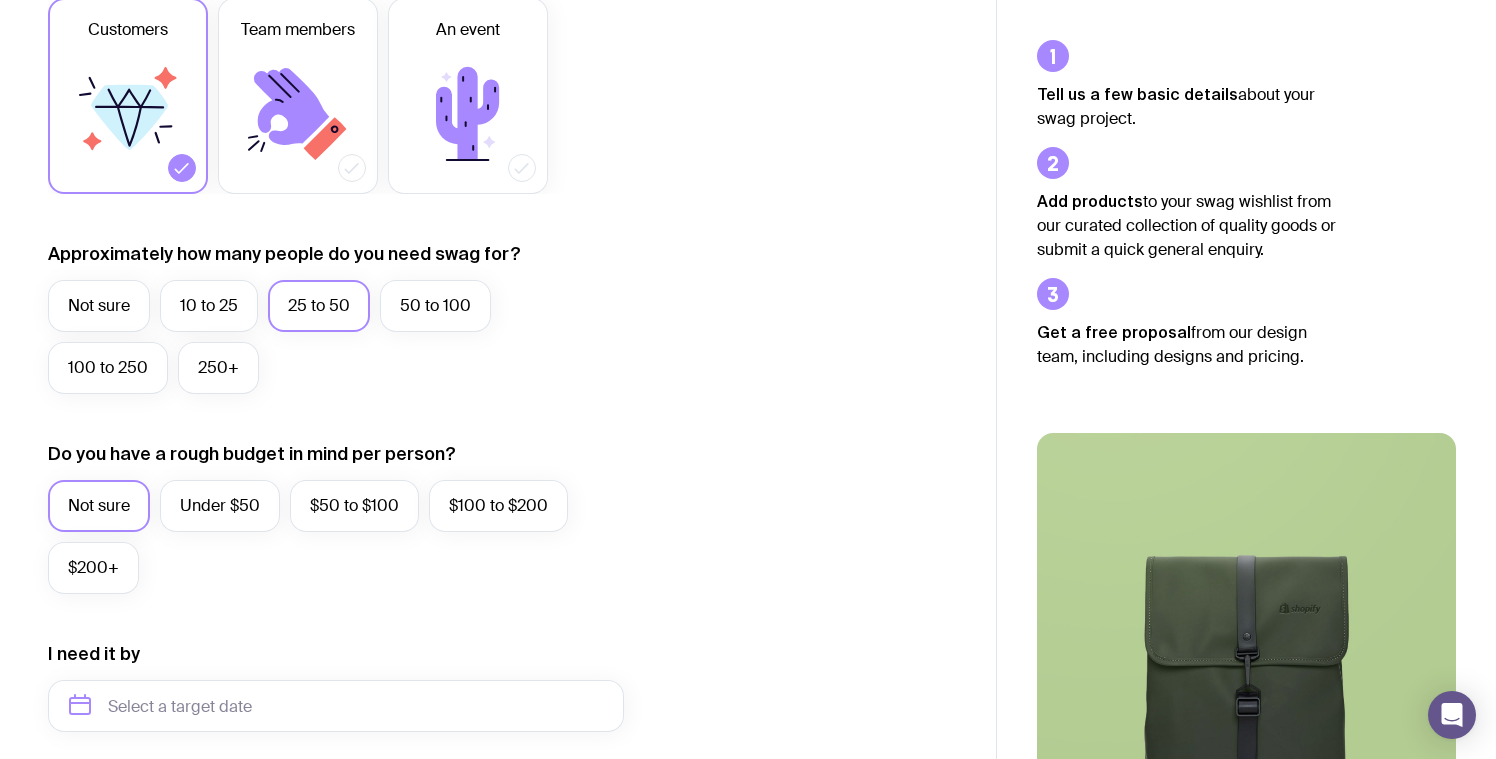 scroll, scrollTop: 434, scrollLeft: 0, axis: vertical 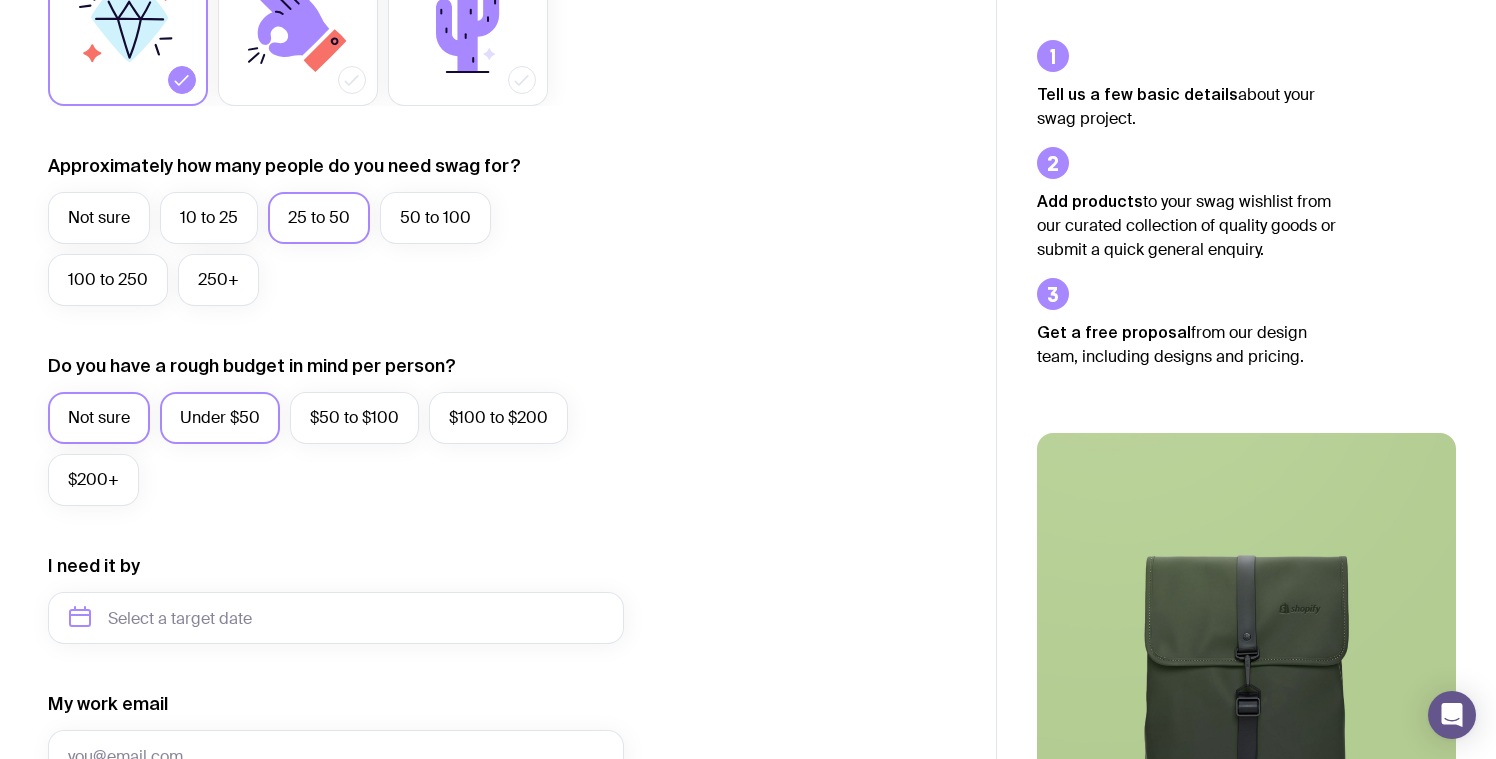 click on "Under $50" at bounding box center (220, 418) 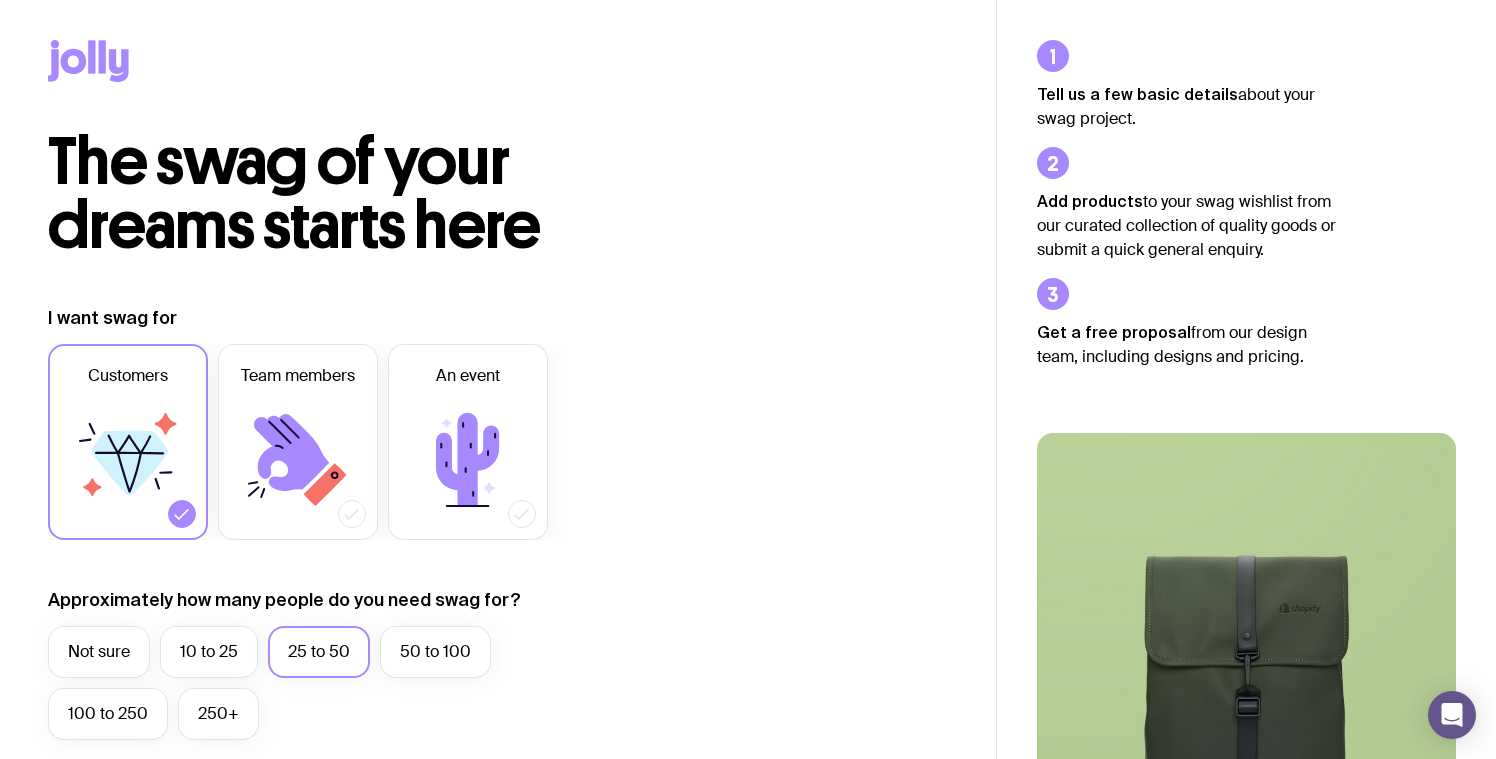 scroll, scrollTop: 0, scrollLeft: 0, axis: both 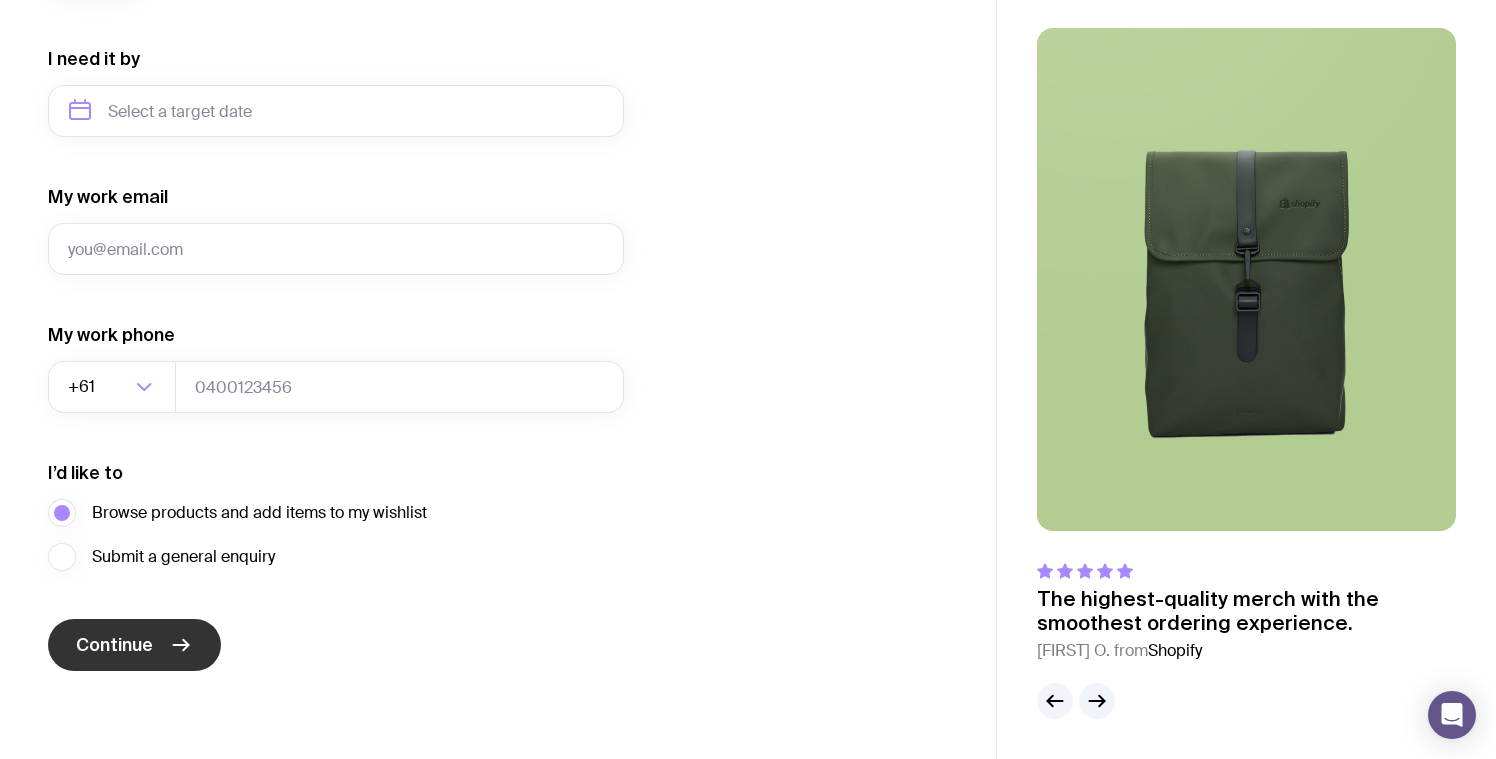 click on "Continue" at bounding box center [134, 645] 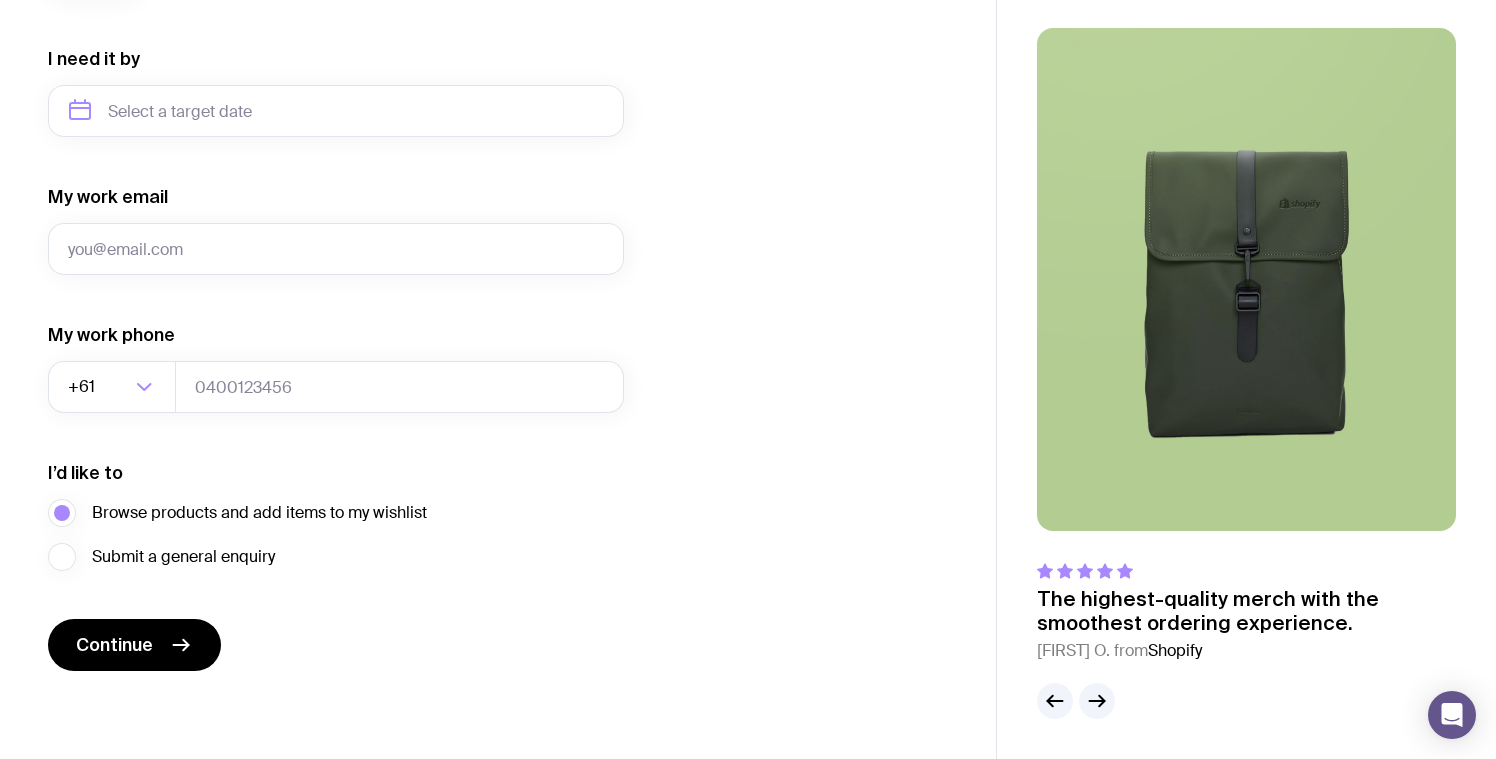 click on "I want swag for Customers Team members An event Approximately how many people do you need swag for? Not sure 10 to 25 25 to 50 50 to 100 100 to 250 250+ Do you have a rough budget in mind per person? Not sure Under $50 $50 to $100 $100 to $200 $200+ I need it by My work email My work phone +61 Loading... I’d like to Browse products and add items to my wishlist Submit a general enquiry Continue" at bounding box center [336, 18] 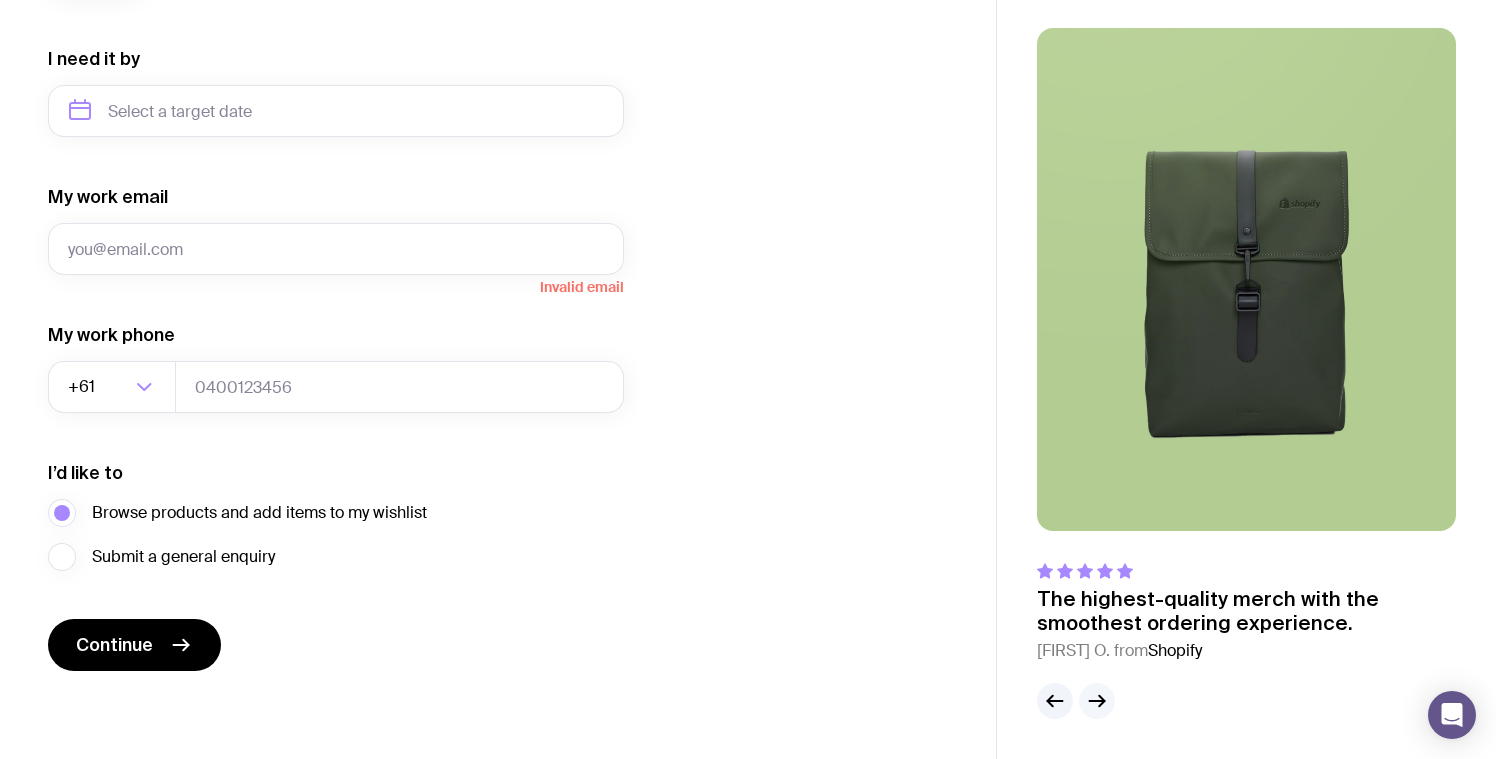 click 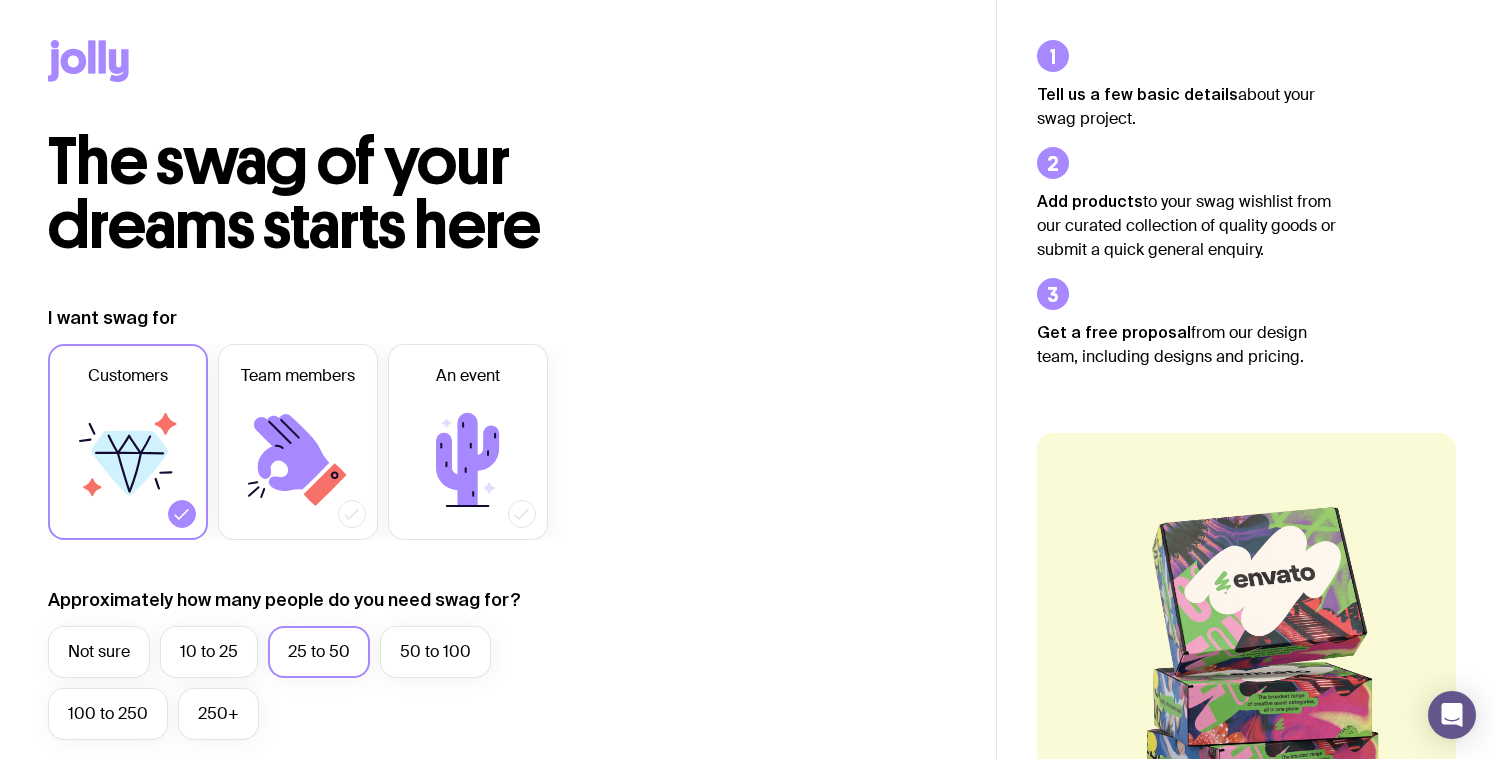 scroll, scrollTop: 0, scrollLeft: 0, axis: both 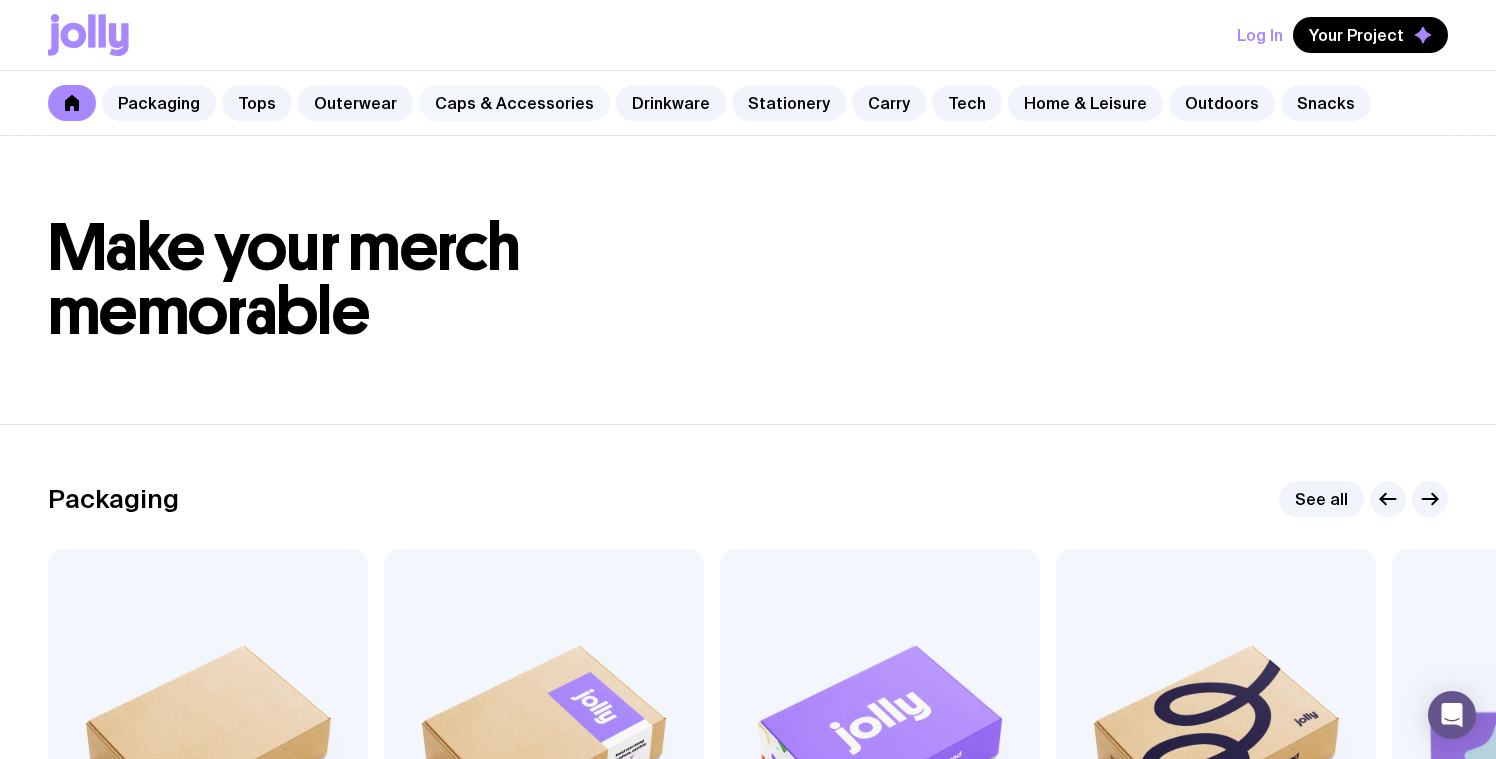 click on "Caps & Accessories" 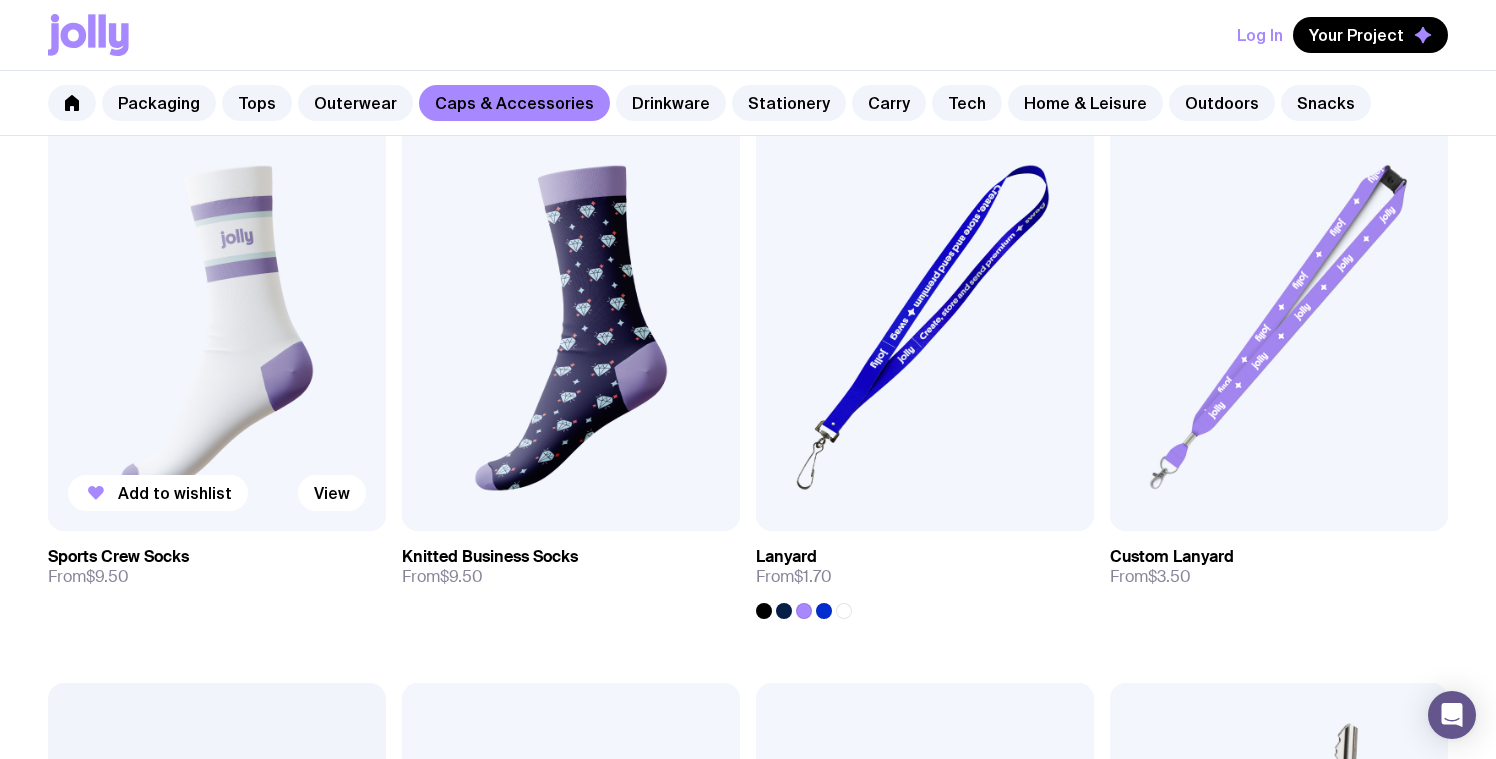 scroll, scrollTop: 2600, scrollLeft: 0, axis: vertical 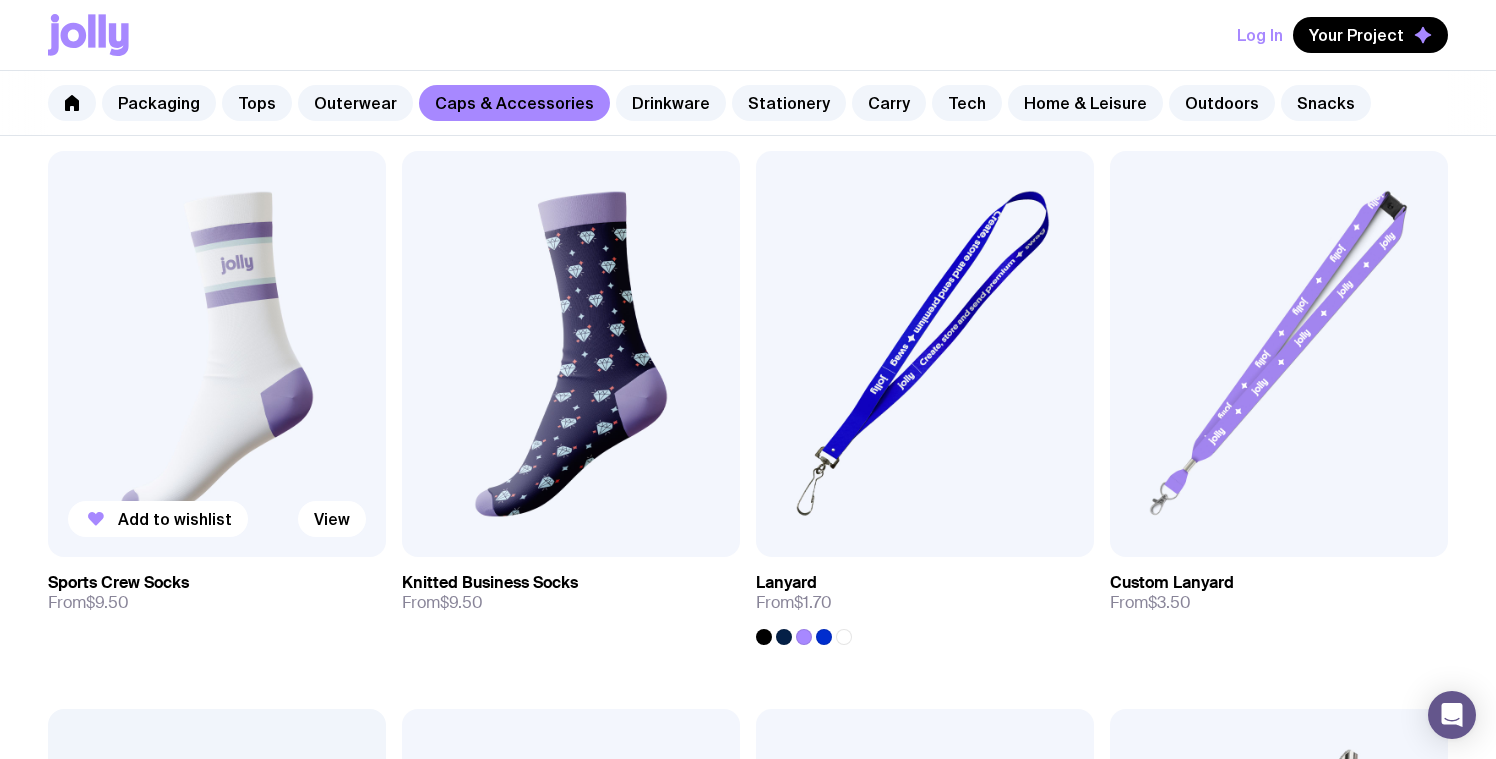 click at bounding box center [217, 354] 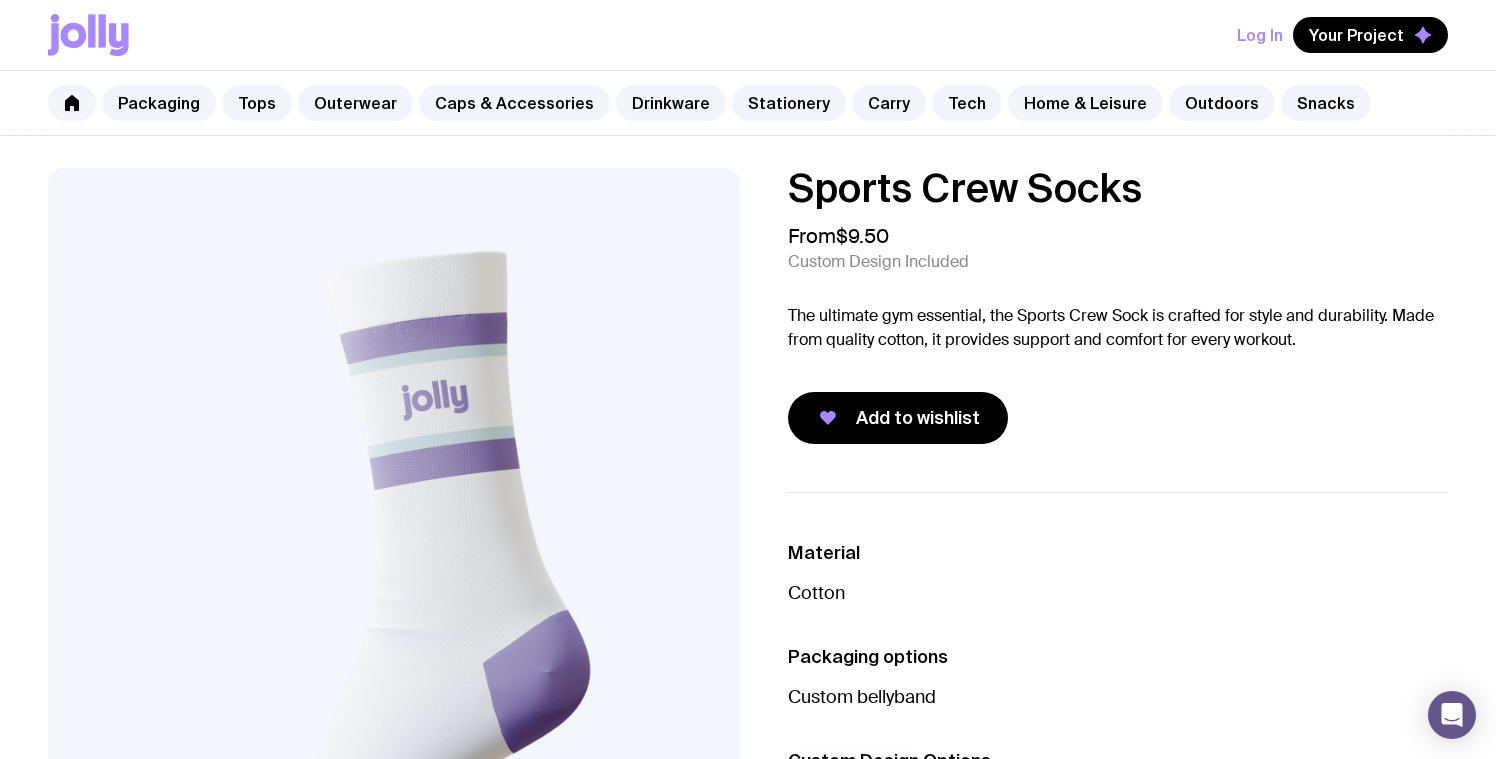 scroll, scrollTop: 0, scrollLeft: 0, axis: both 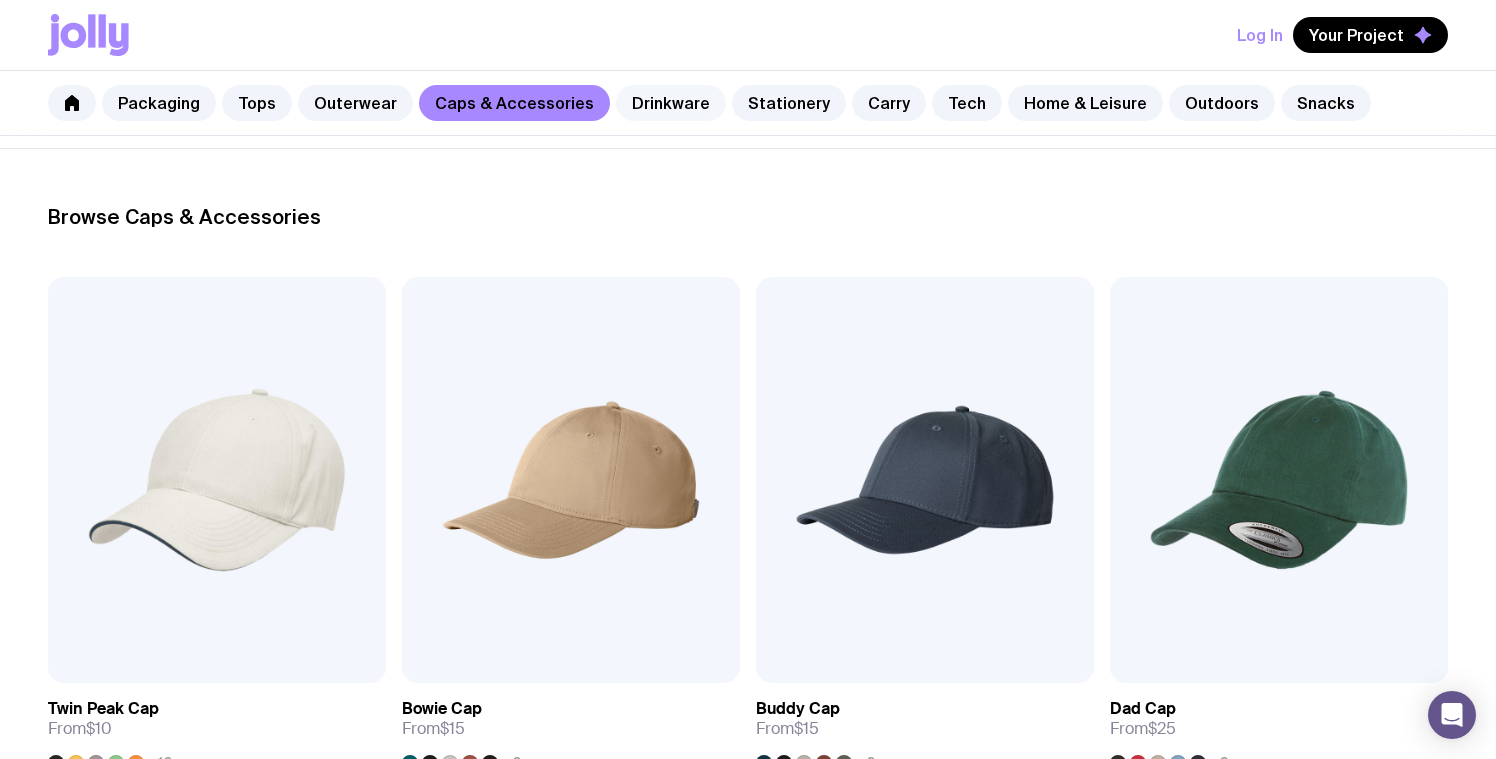 click on "Drinkware" 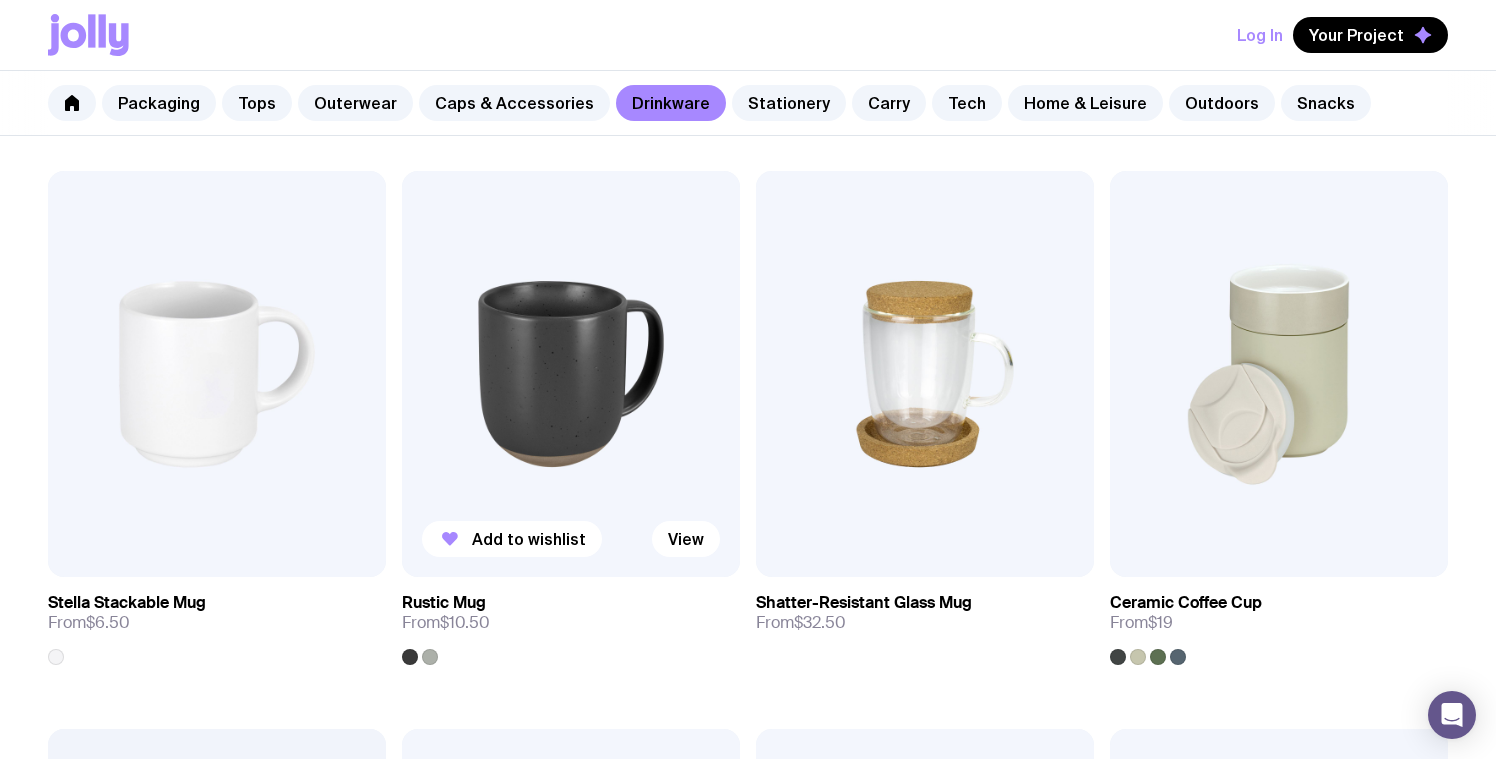 scroll, scrollTop: 350, scrollLeft: 0, axis: vertical 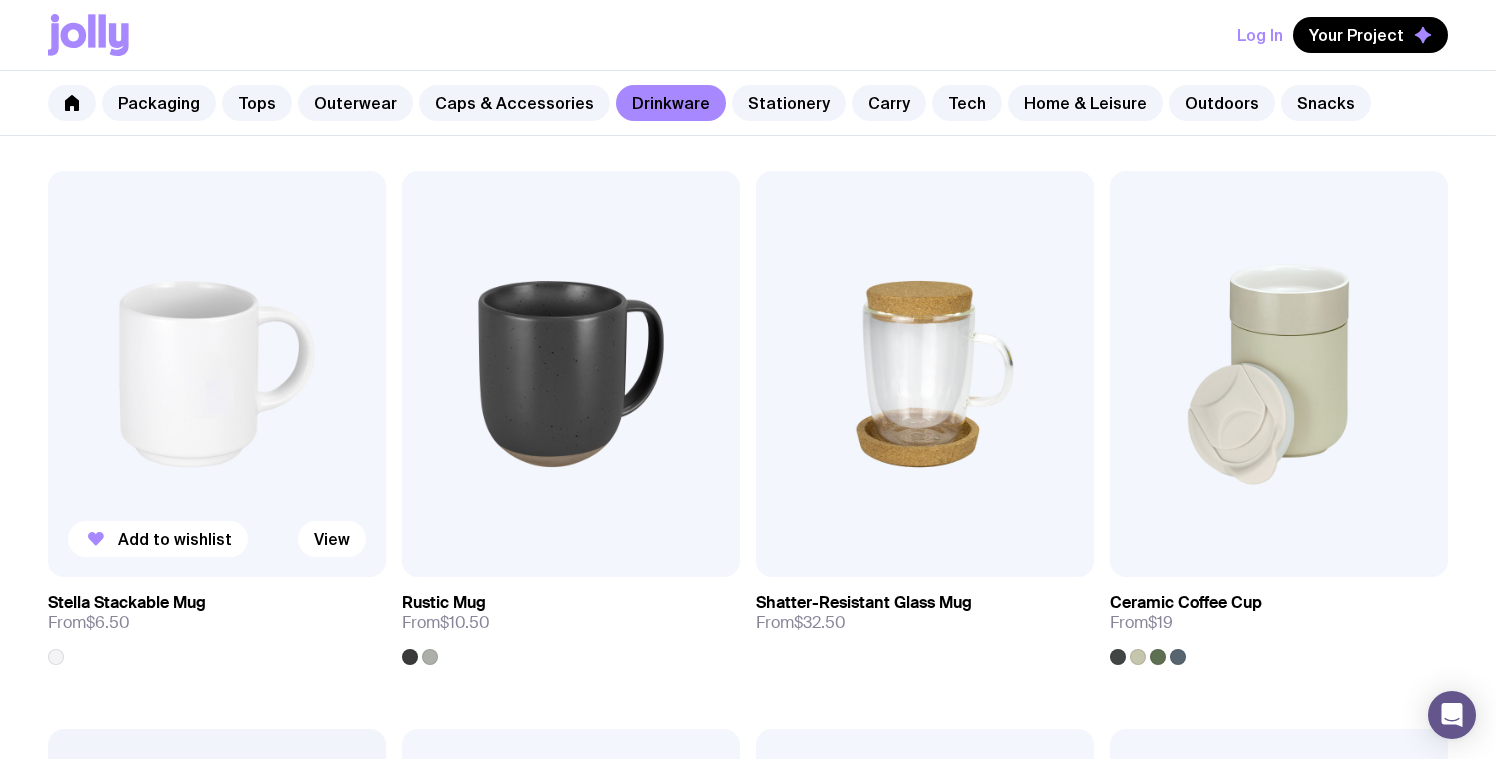 click at bounding box center [217, 374] 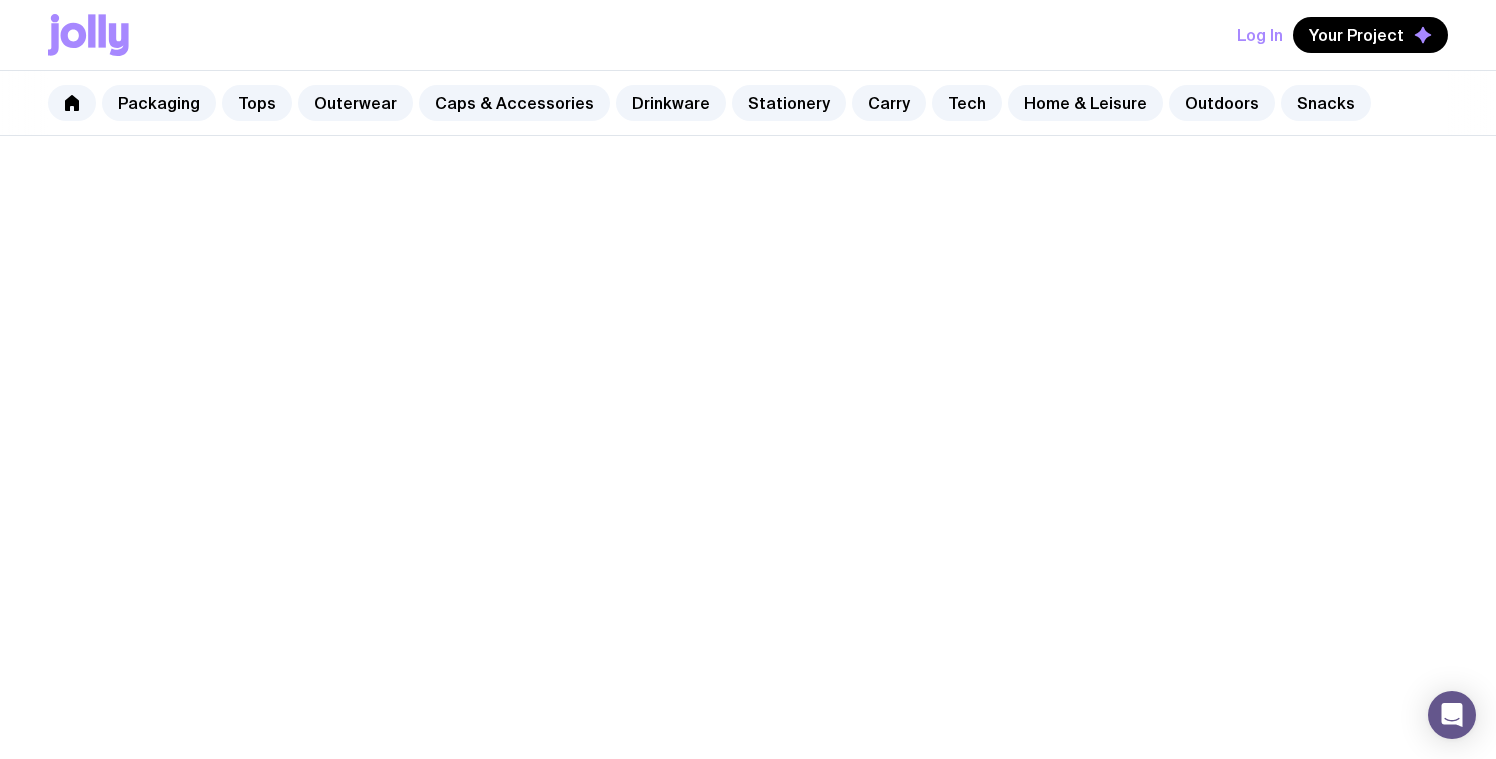 scroll, scrollTop: 0, scrollLeft: 0, axis: both 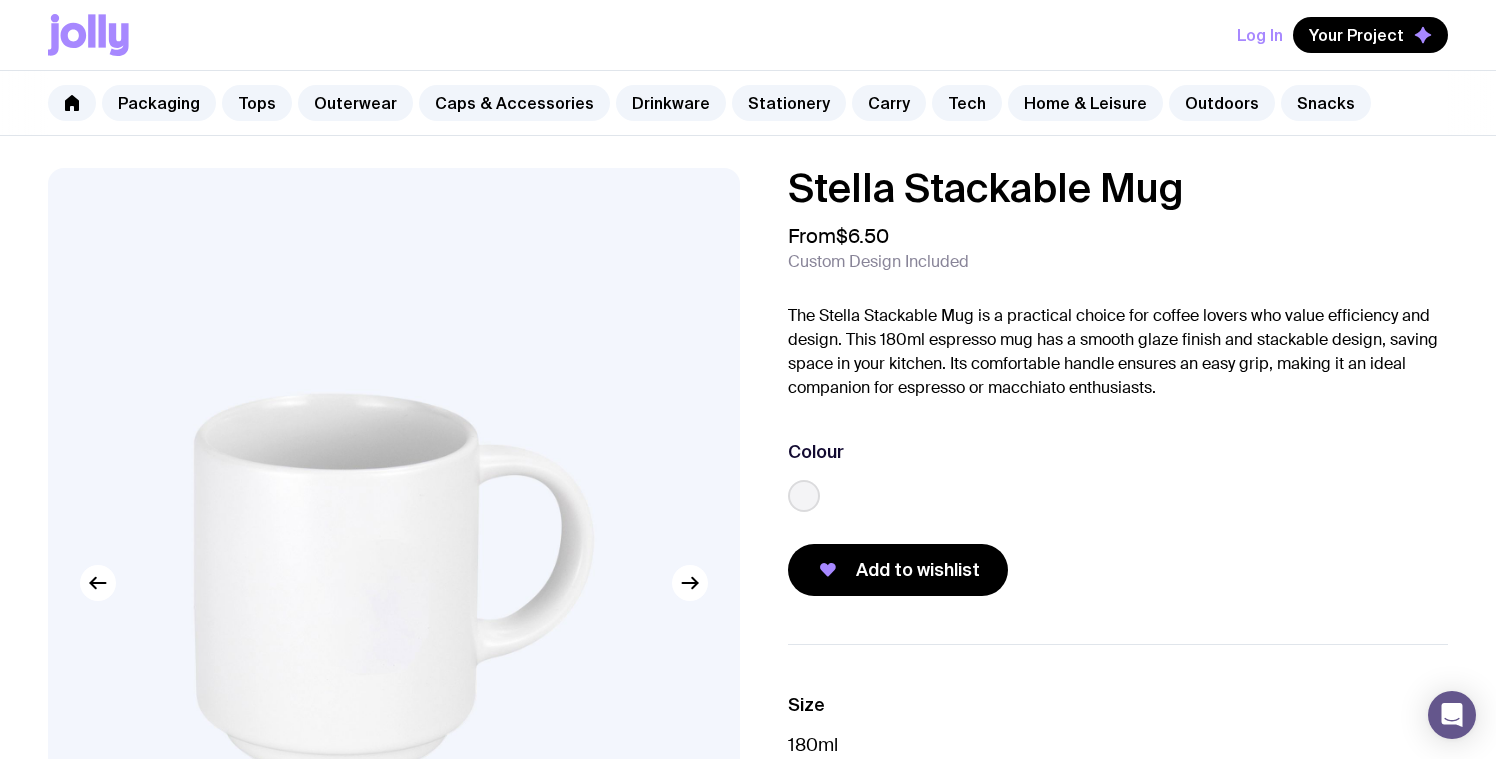 click 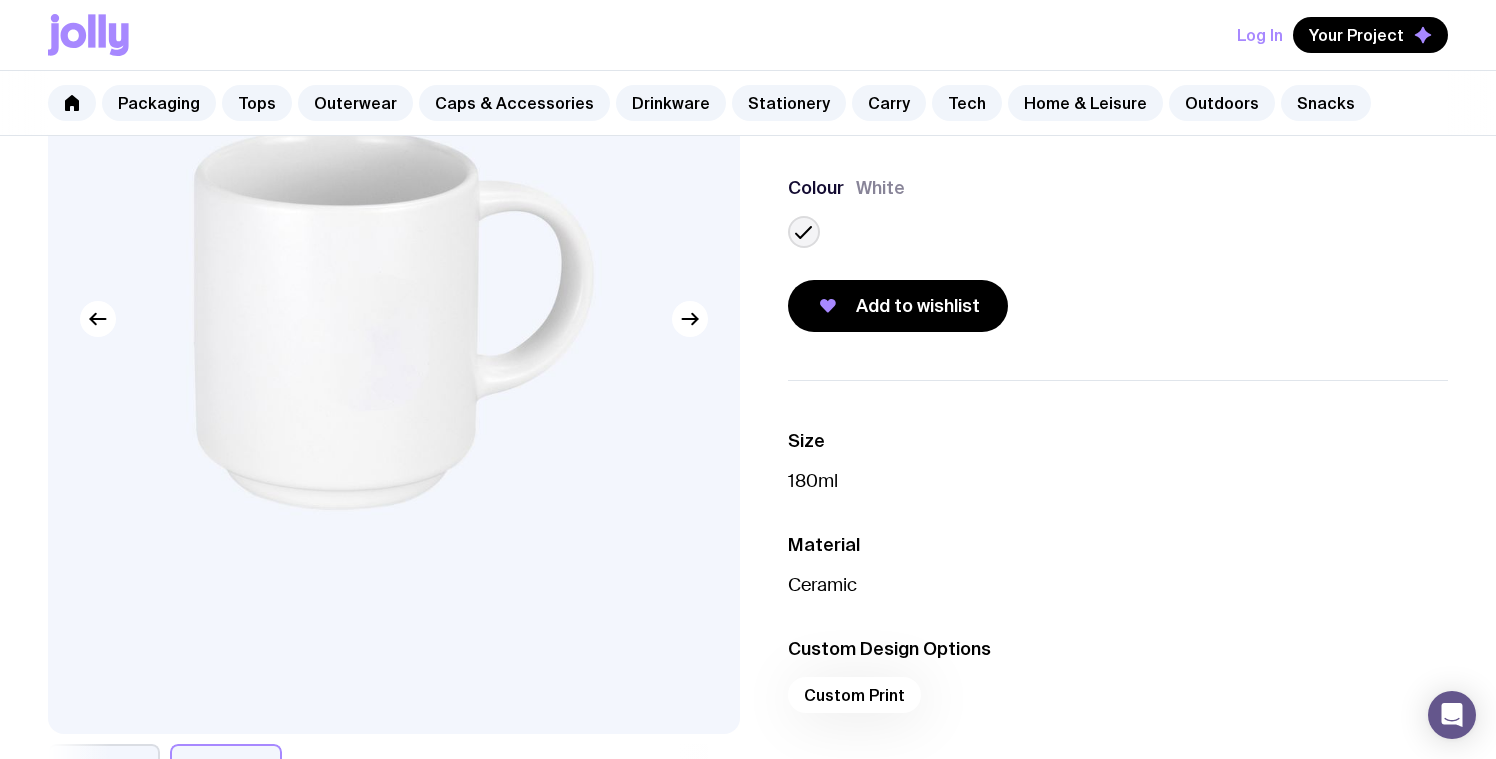 scroll, scrollTop: 483, scrollLeft: 0, axis: vertical 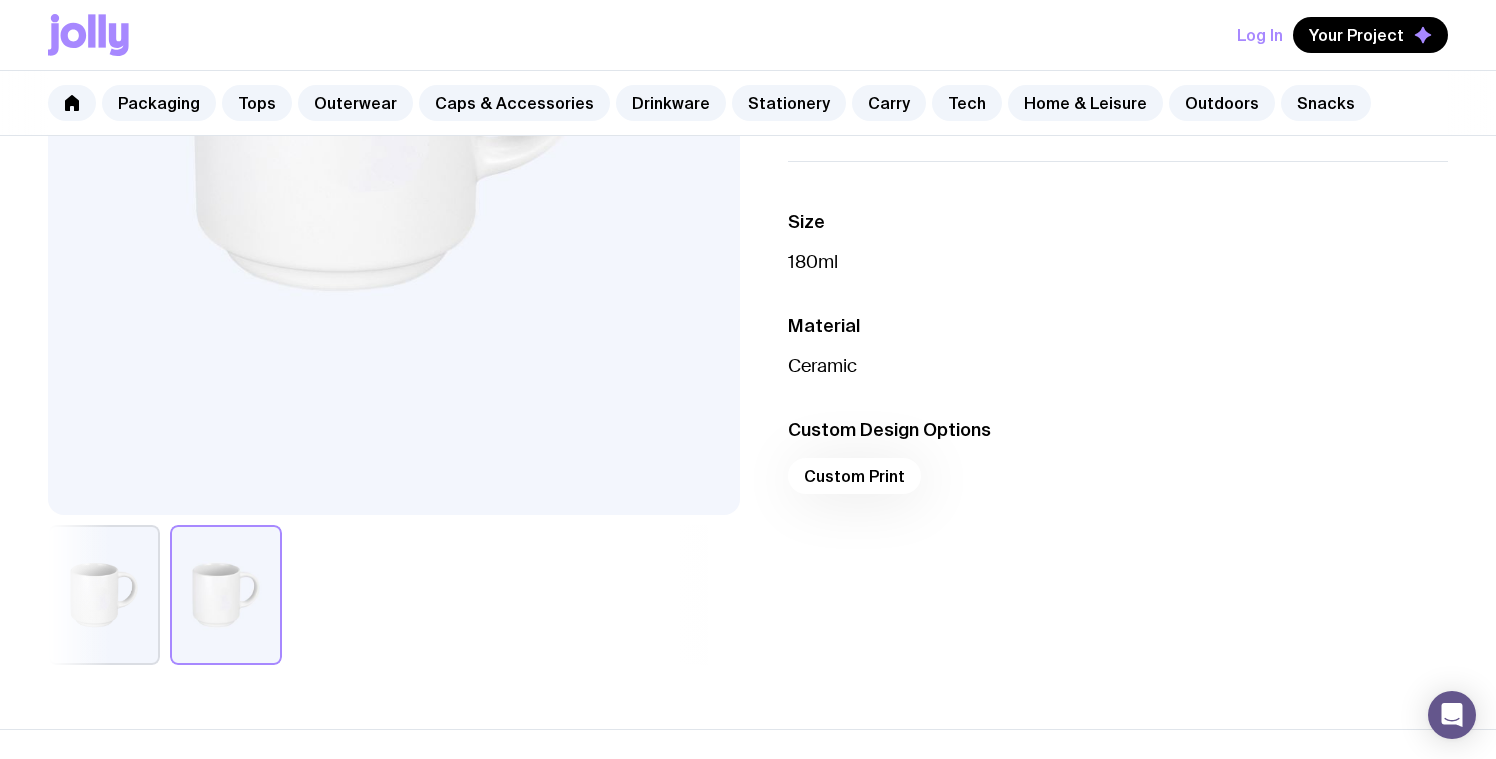 click on "Custom Print" at bounding box center [1118, 482] 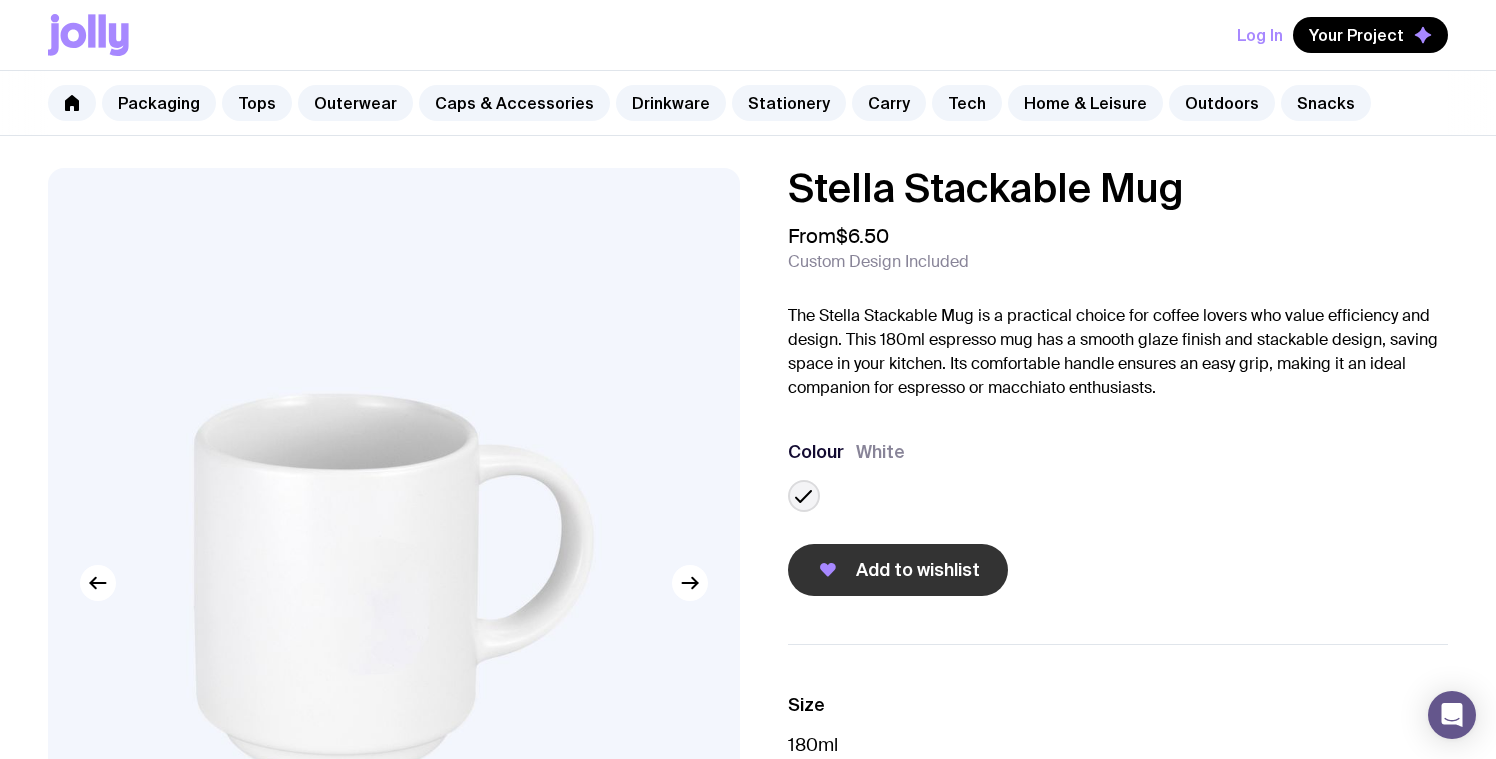 scroll, scrollTop: 0, scrollLeft: 0, axis: both 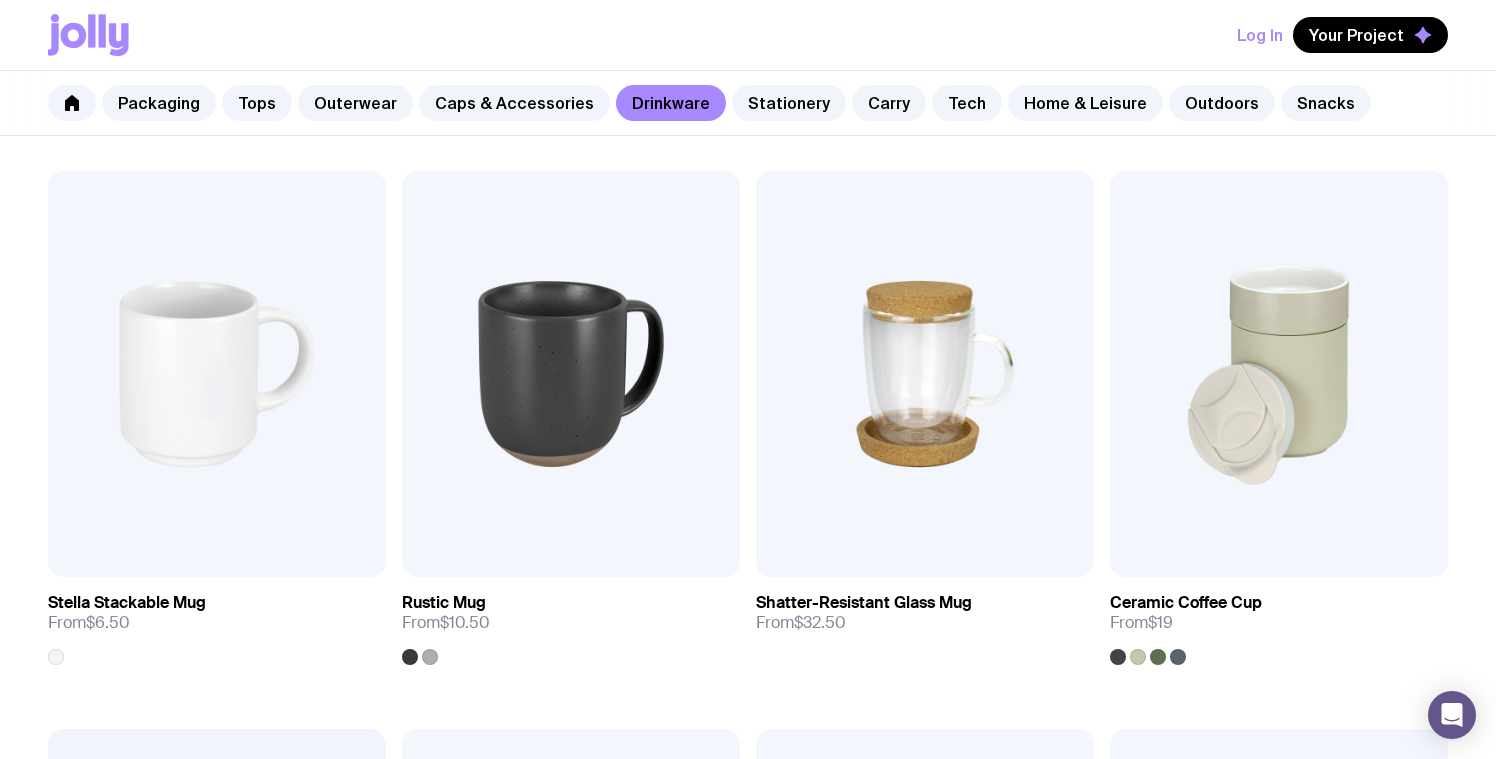 click on "Packaging Tops Outerwear Caps & Accessories Drinkware Stationery Carry Tech Home & Leisure Outdoors Snacks" at bounding box center (748, 103) 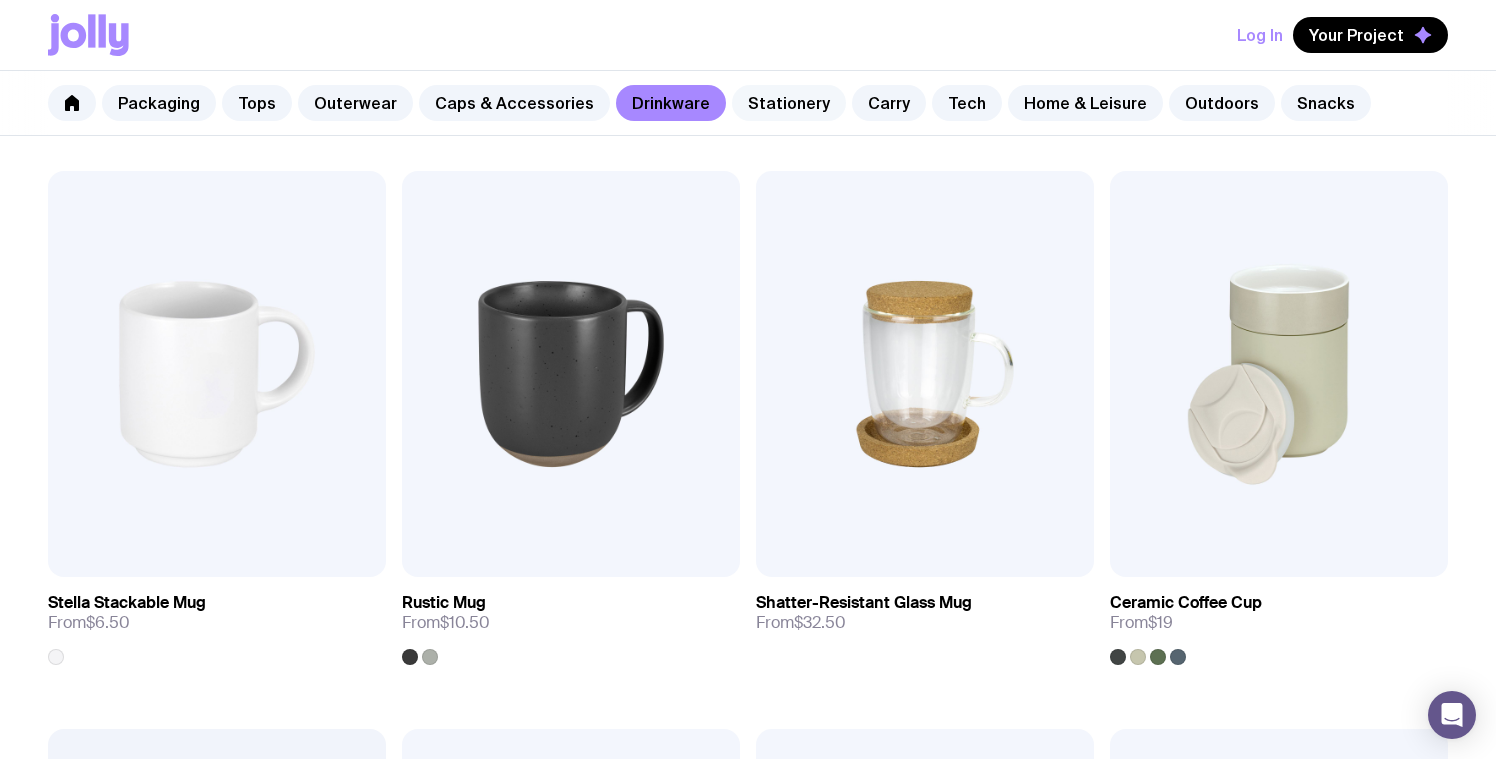 click on "Stationery" 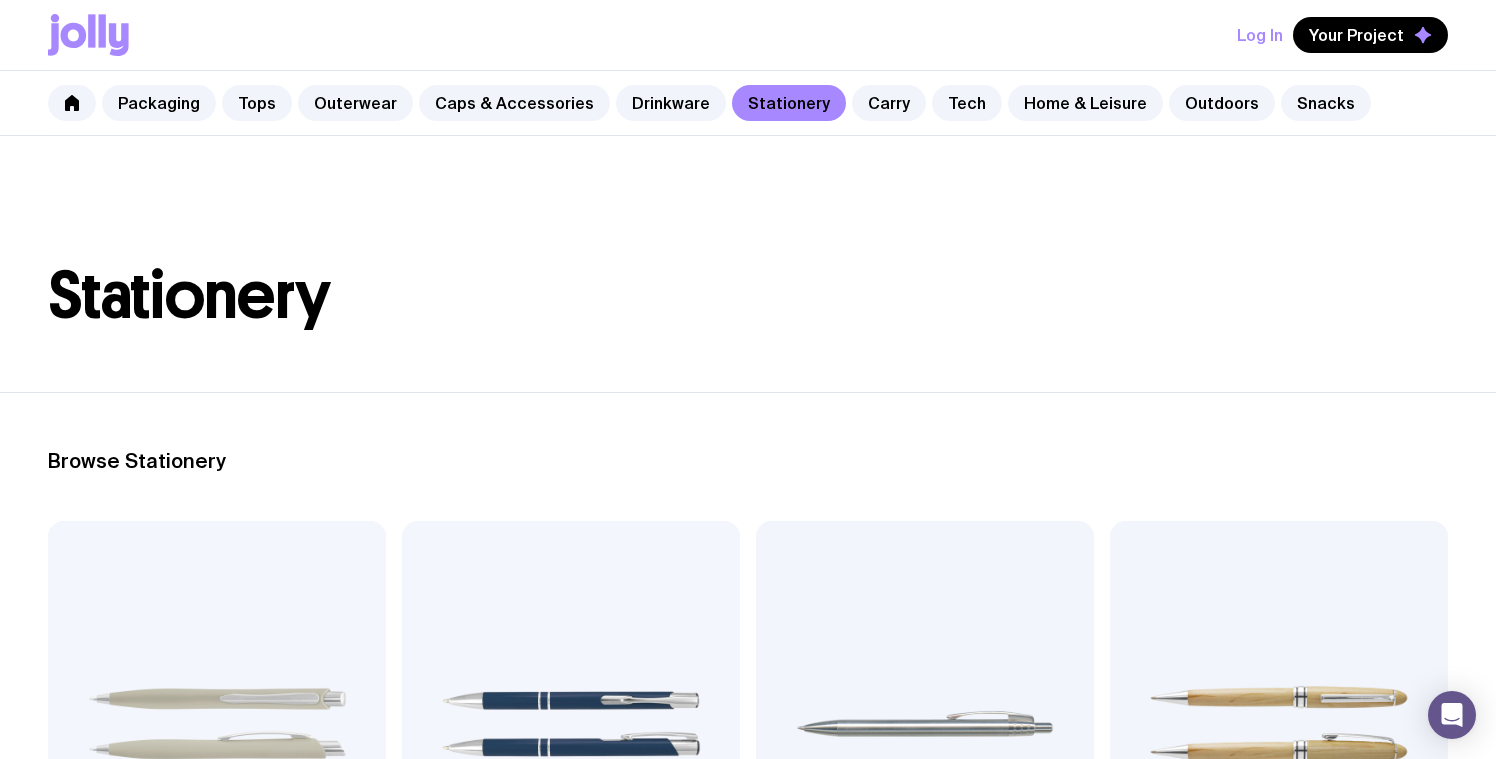 scroll, scrollTop: 0, scrollLeft: 0, axis: both 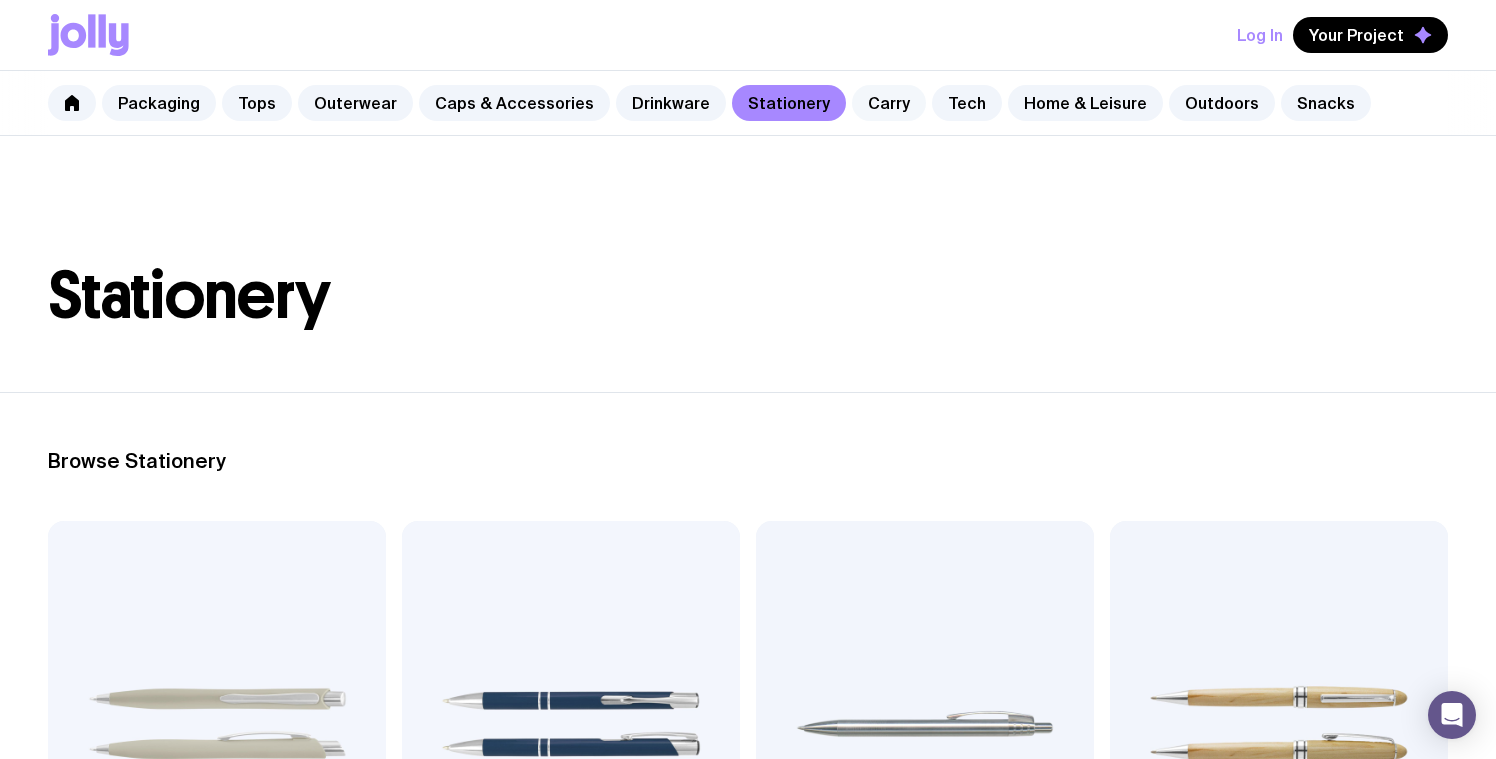 click on "Carry" 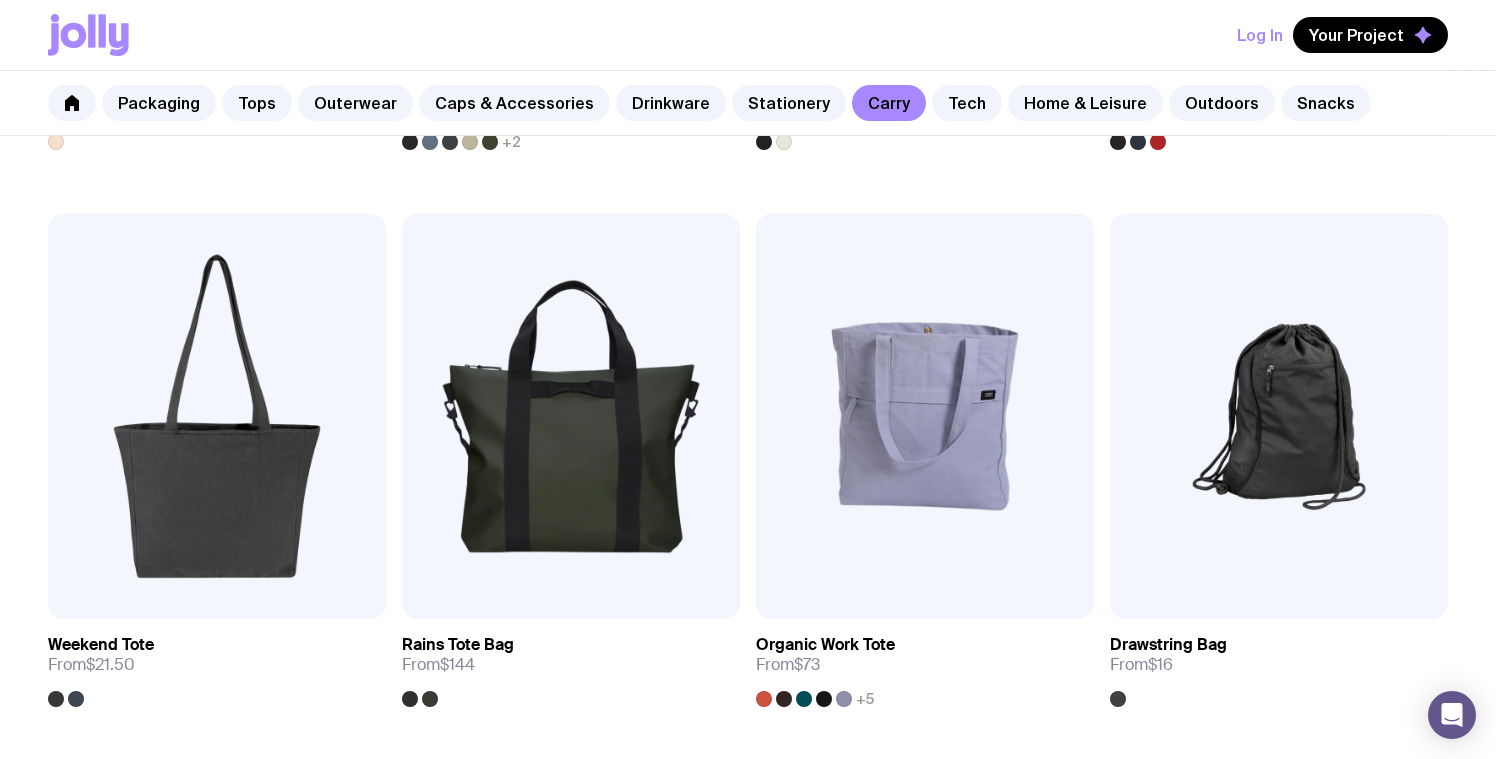 scroll, scrollTop: 849, scrollLeft: 0, axis: vertical 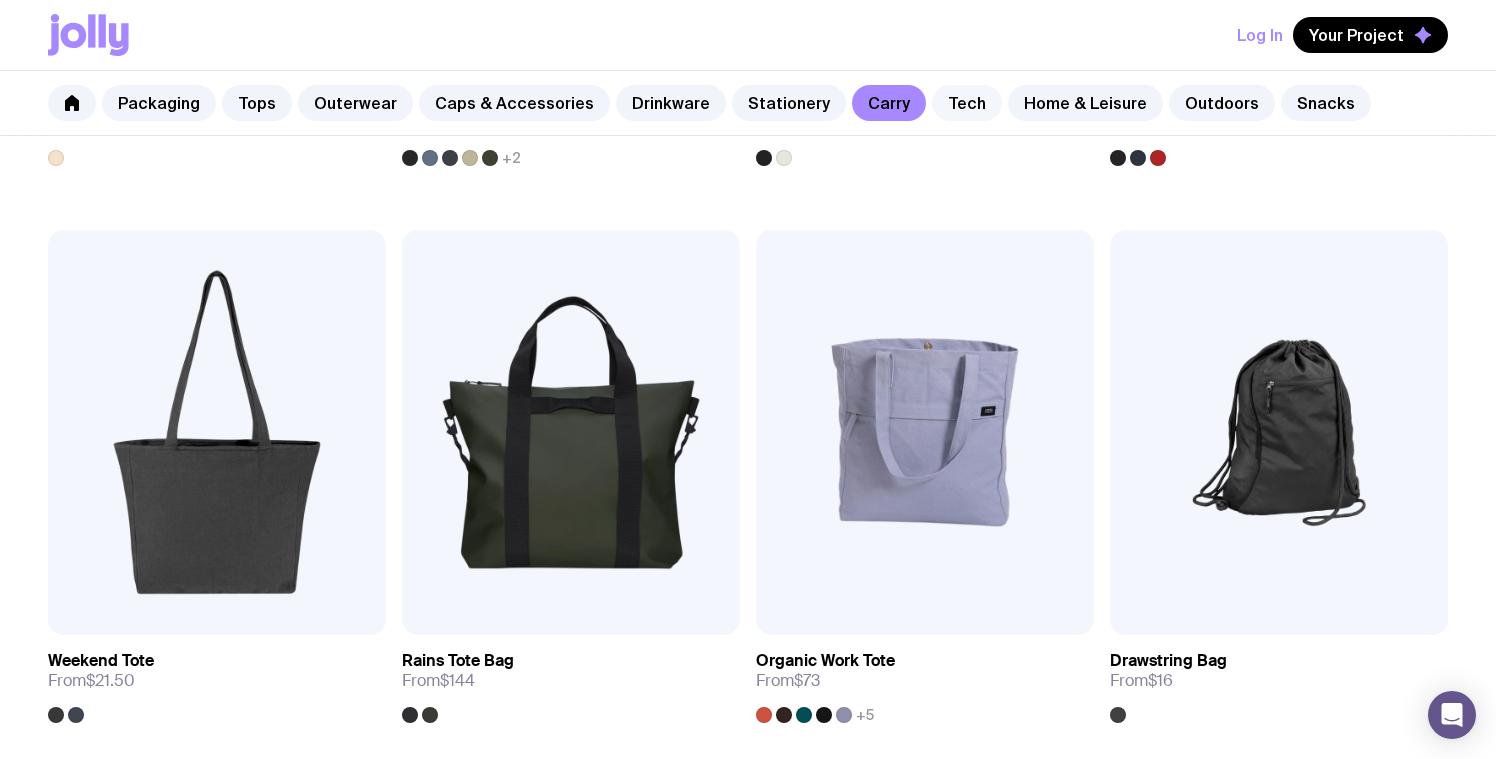 click on "Tech" 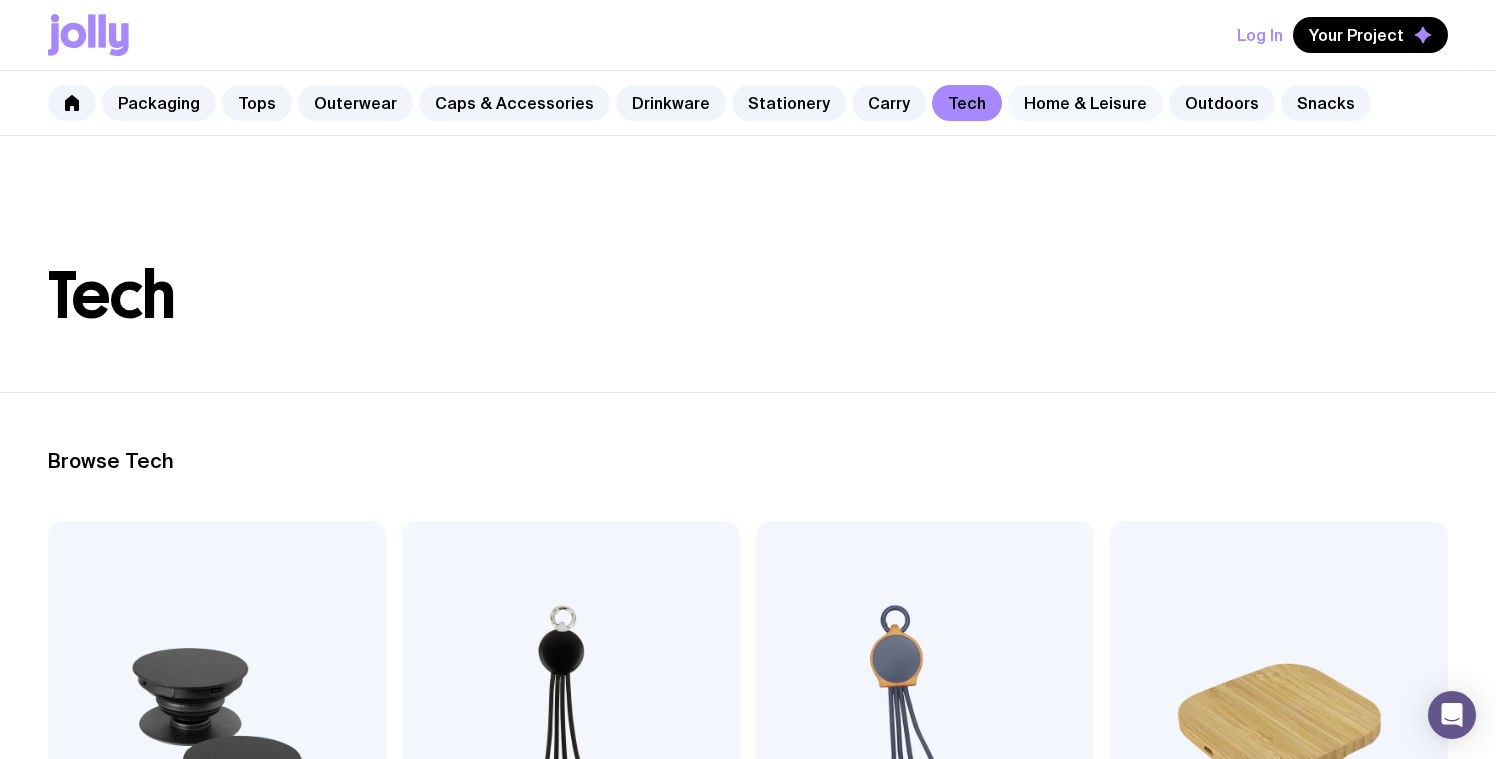 scroll, scrollTop: 0, scrollLeft: 0, axis: both 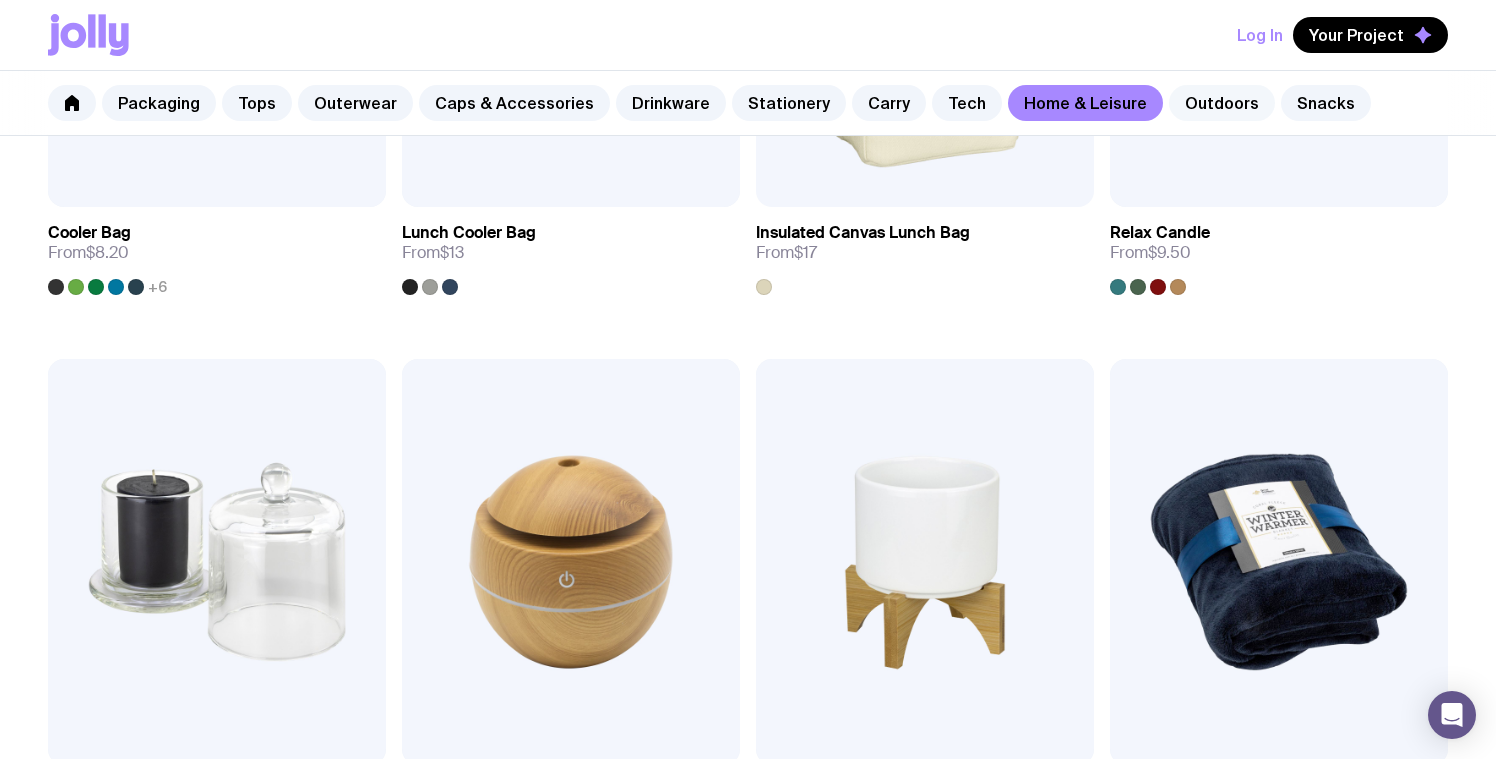 click on "Outdoors" 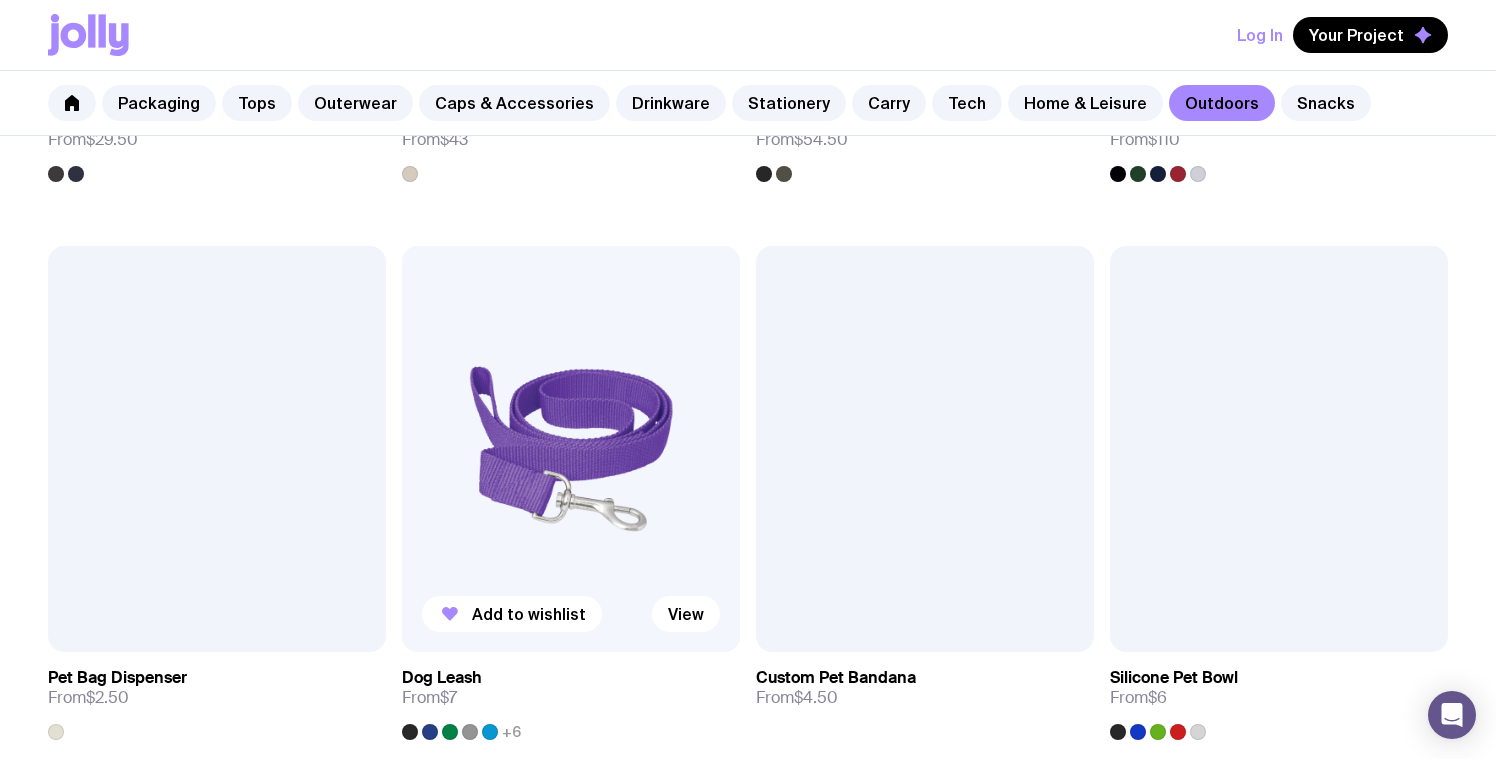 scroll, scrollTop: 2496, scrollLeft: 0, axis: vertical 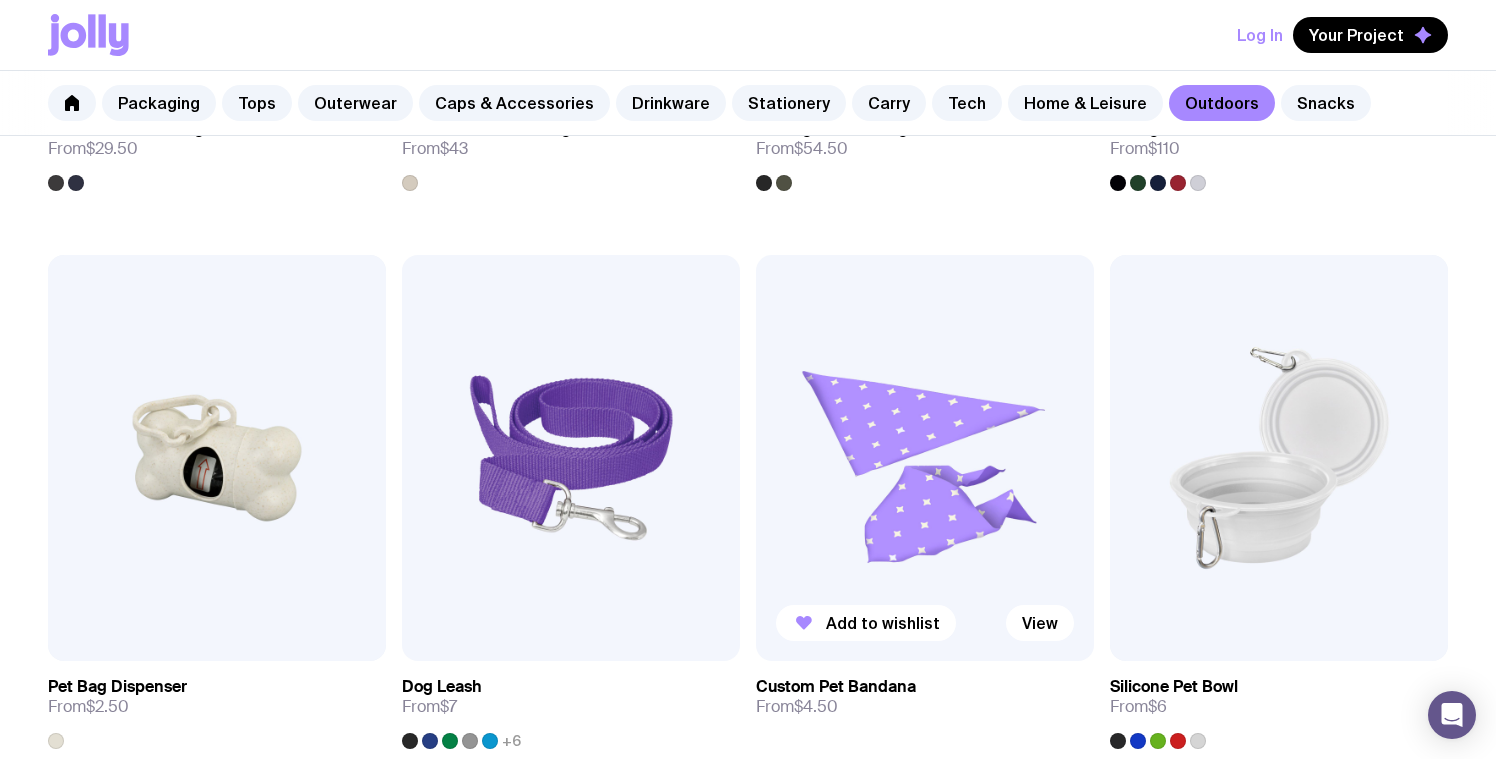 click at bounding box center (925, 458) 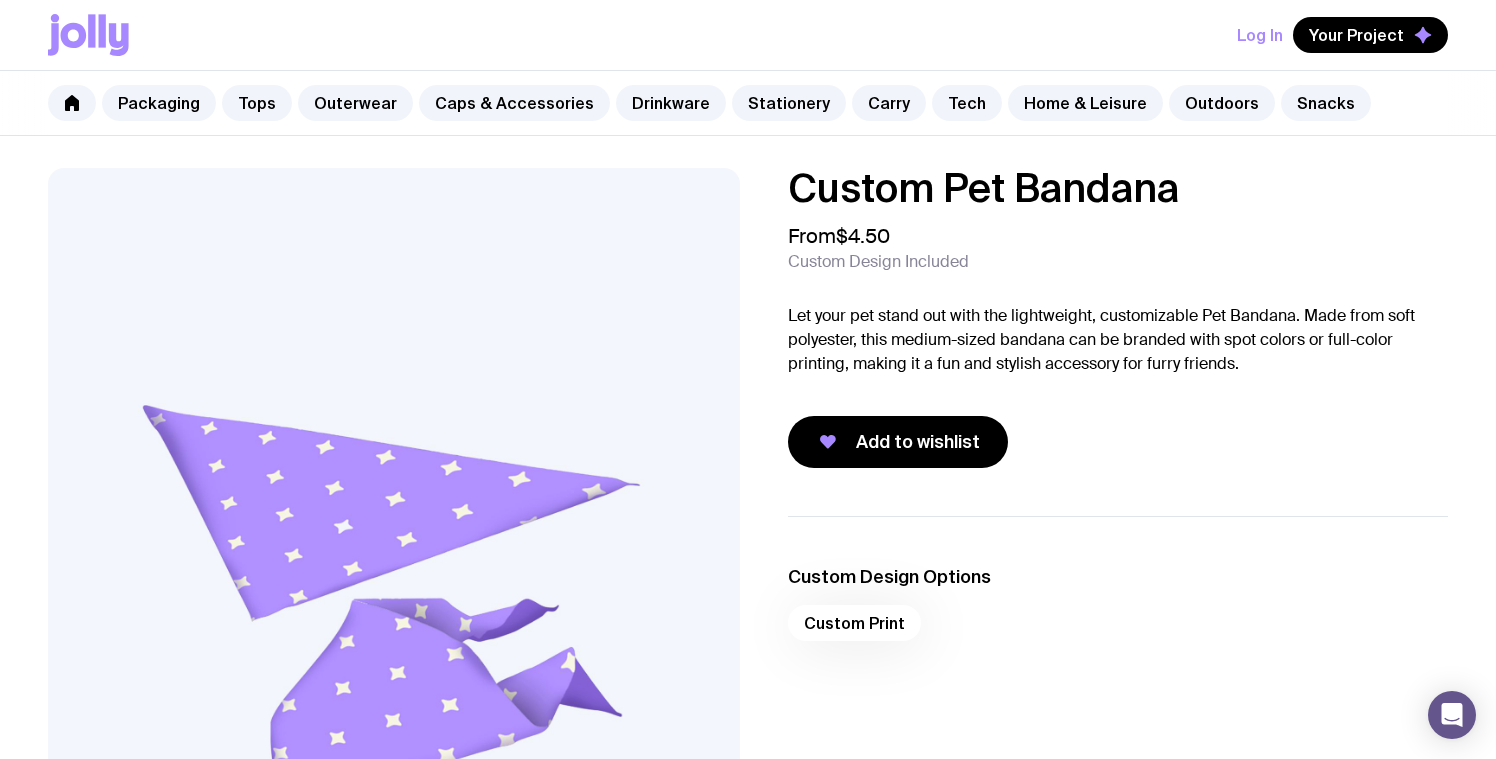 scroll, scrollTop: 0, scrollLeft: 0, axis: both 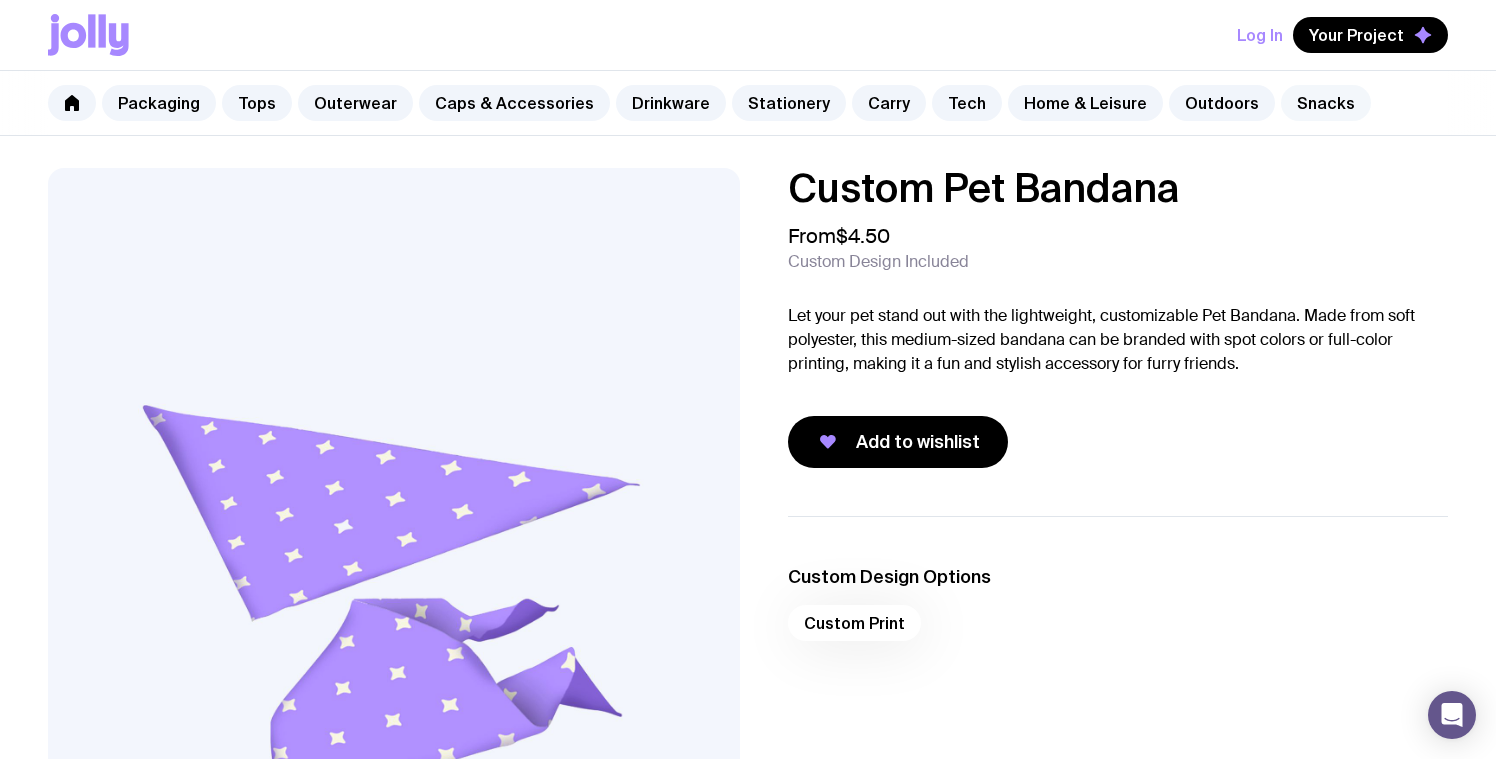 click on "Snacks" 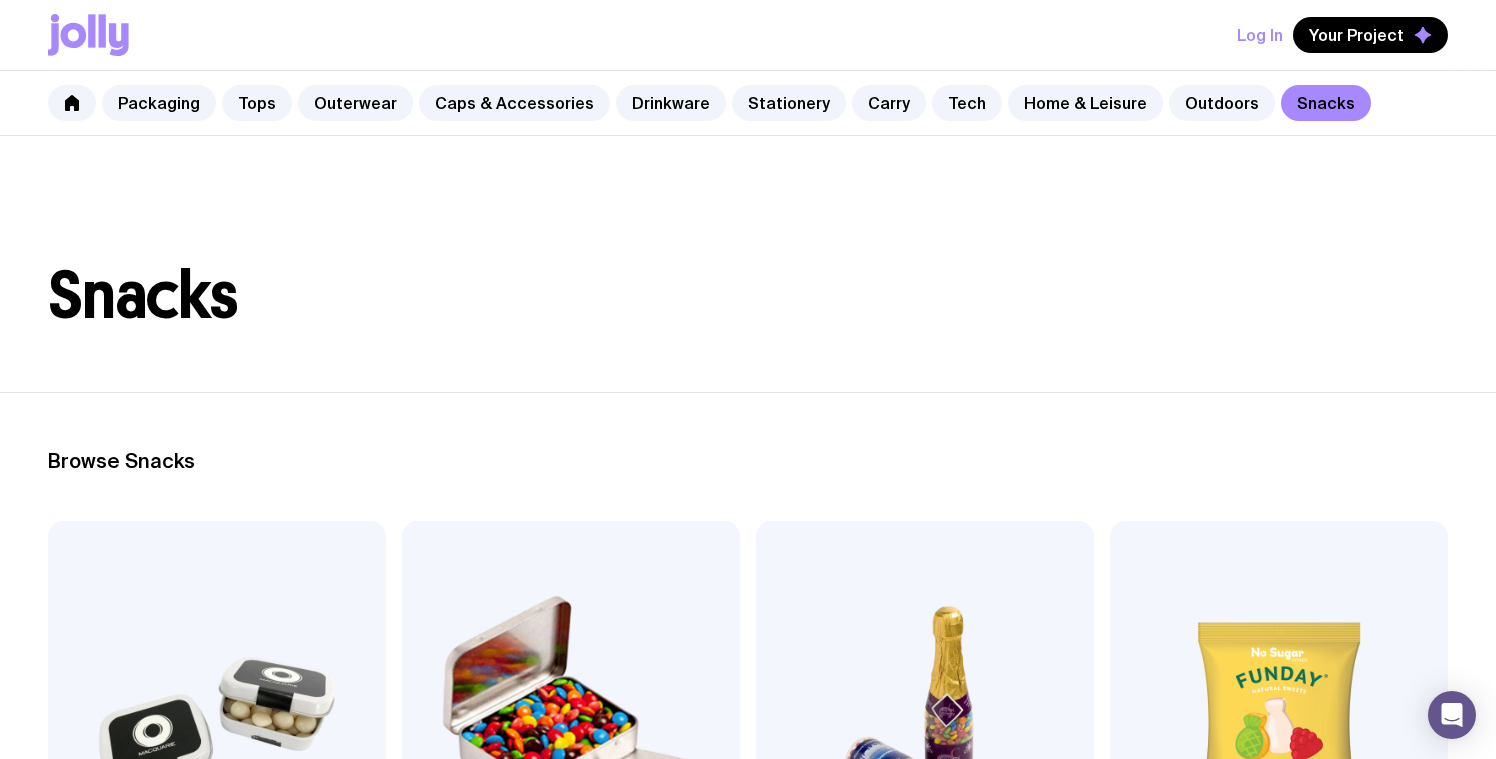 scroll, scrollTop: 0, scrollLeft: 0, axis: both 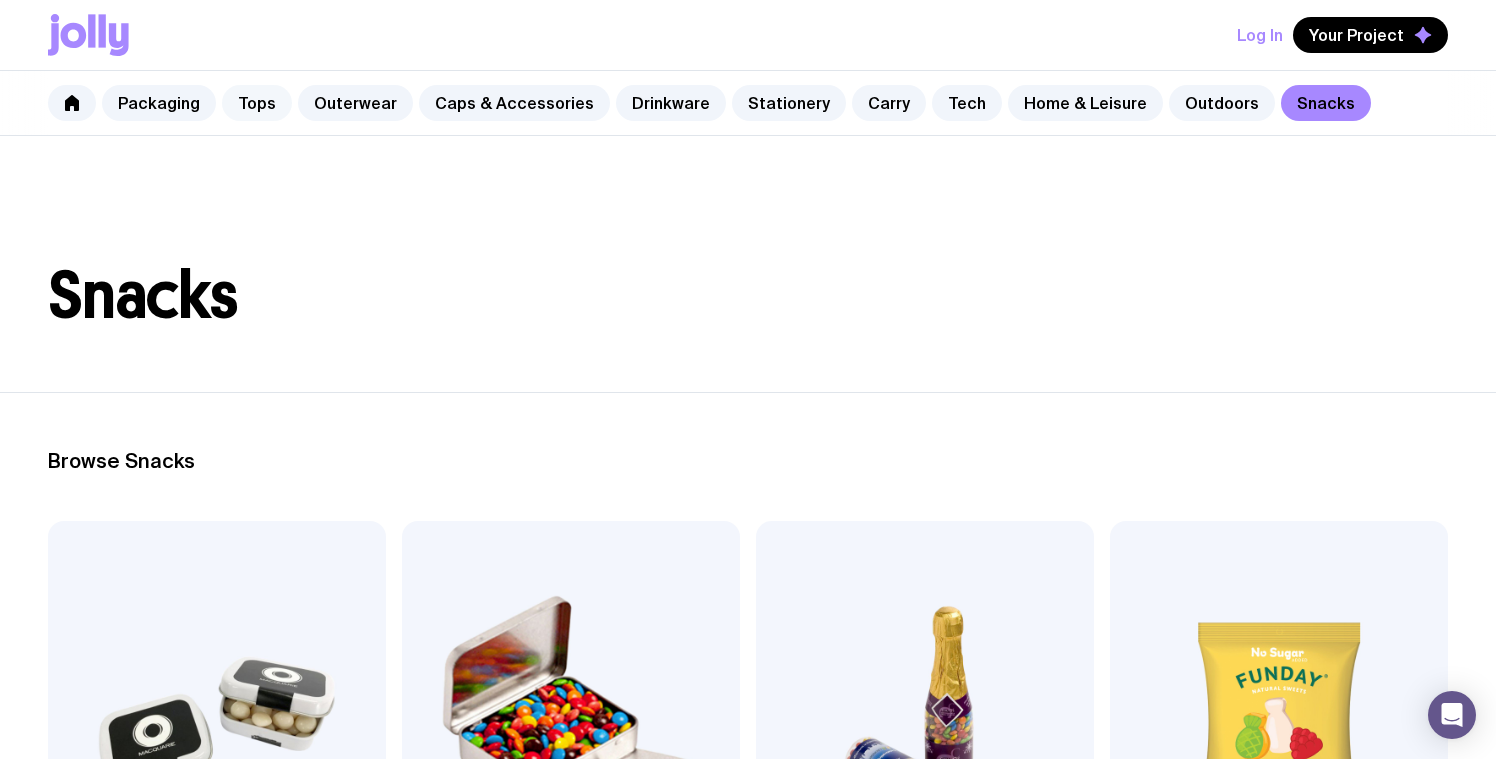 click on "Tops" 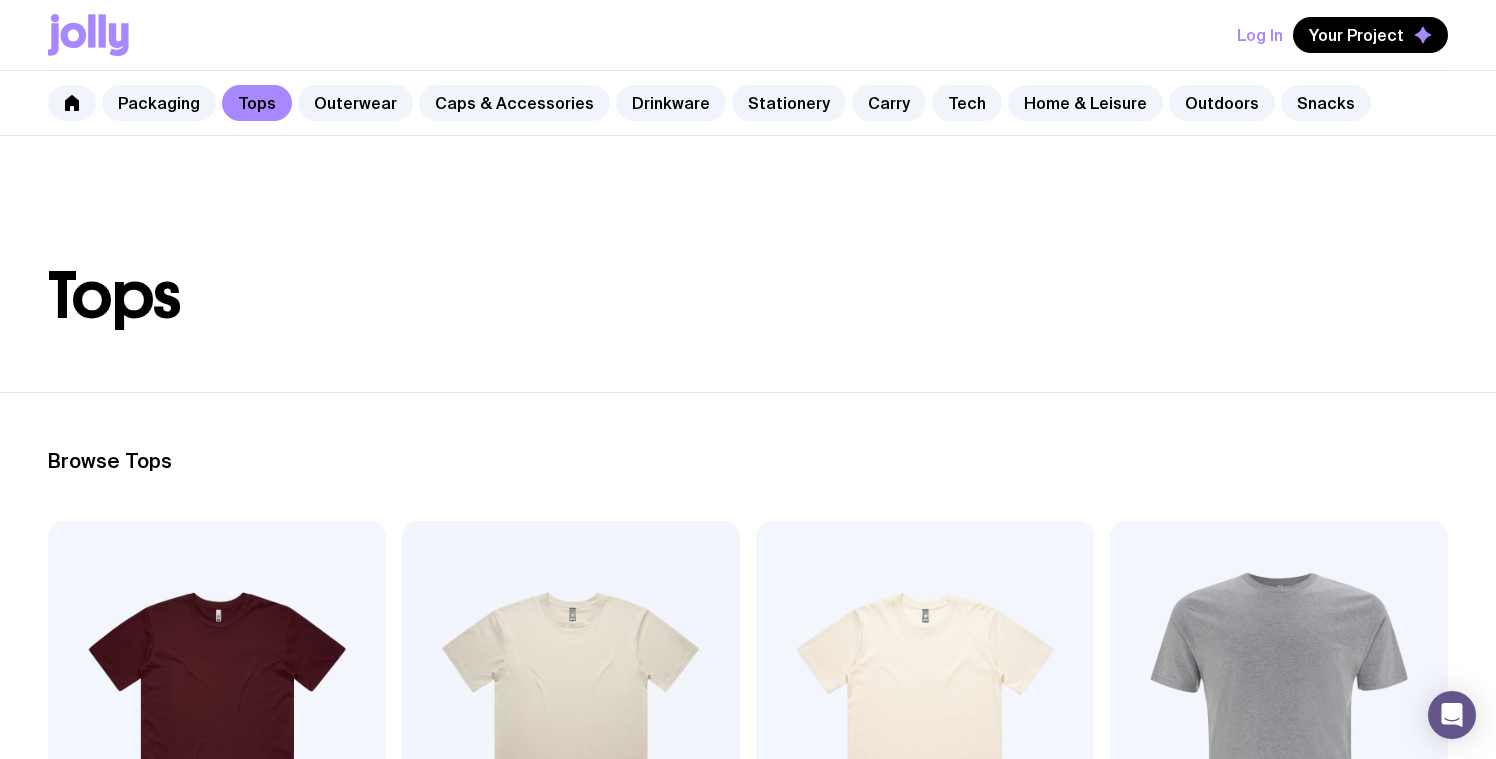 scroll, scrollTop: 0, scrollLeft: 0, axis: both 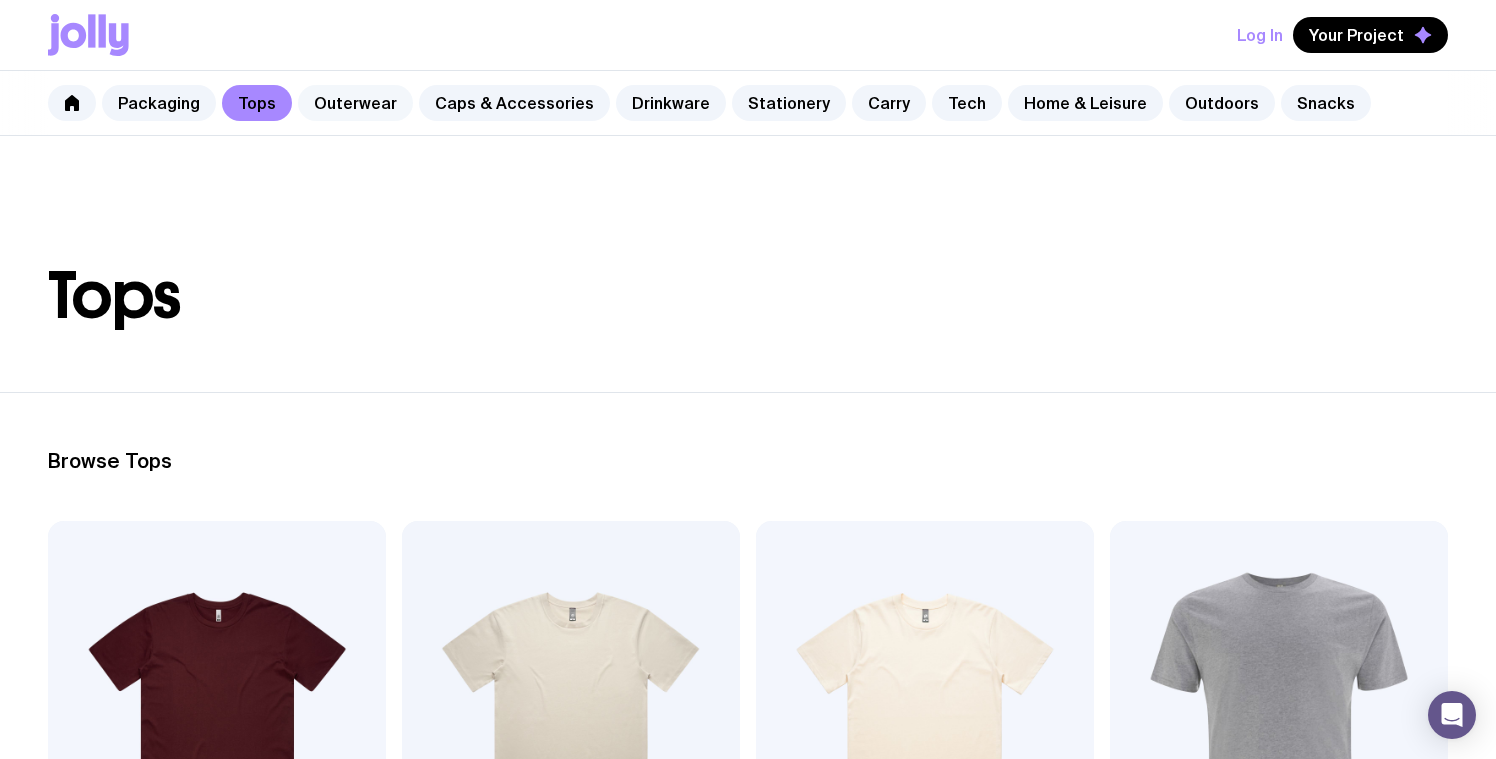 click on "Outerwear" 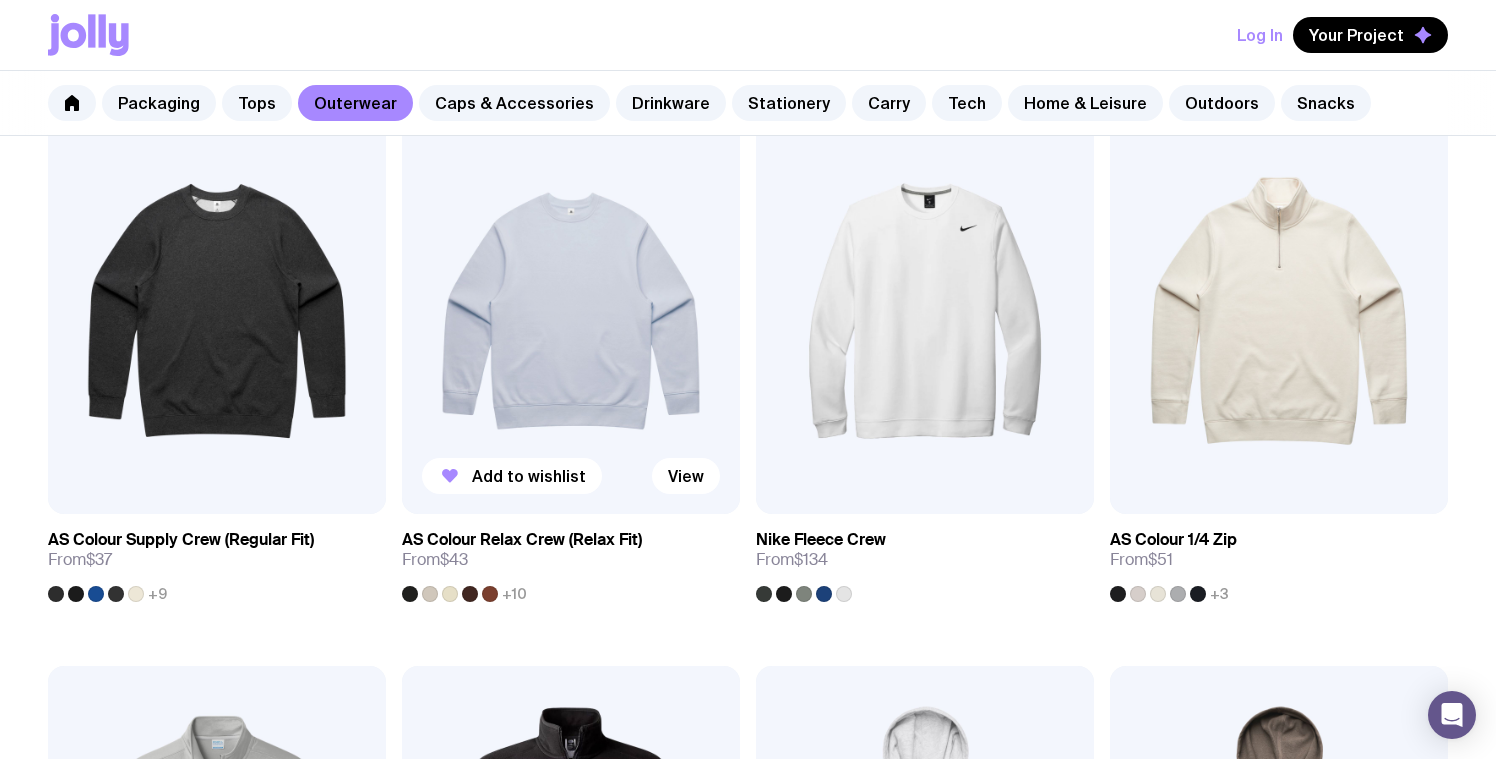 scroll, scrollTop: 414, scrollLeft: 0, axis: vertical 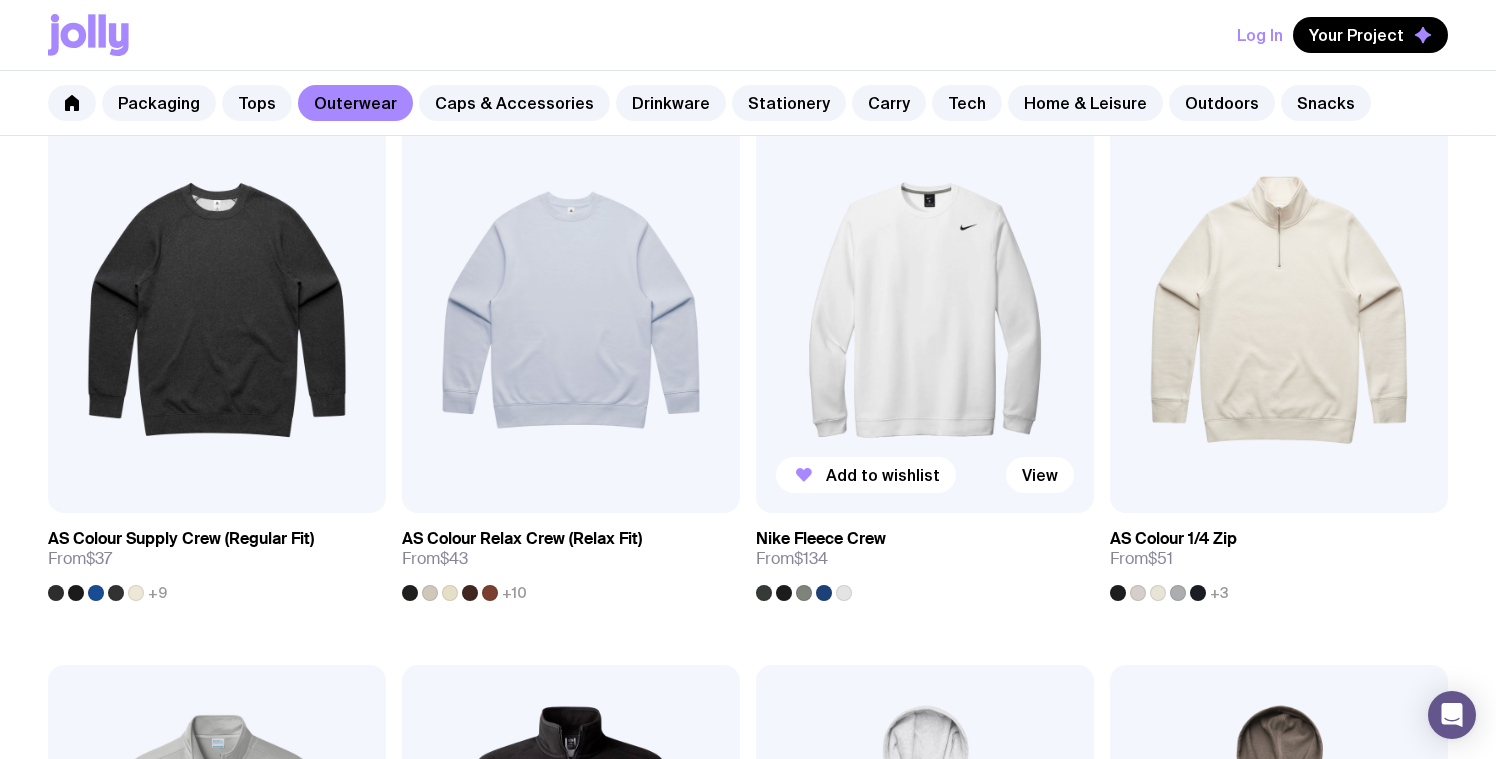 click at bounding box center (925, 310) 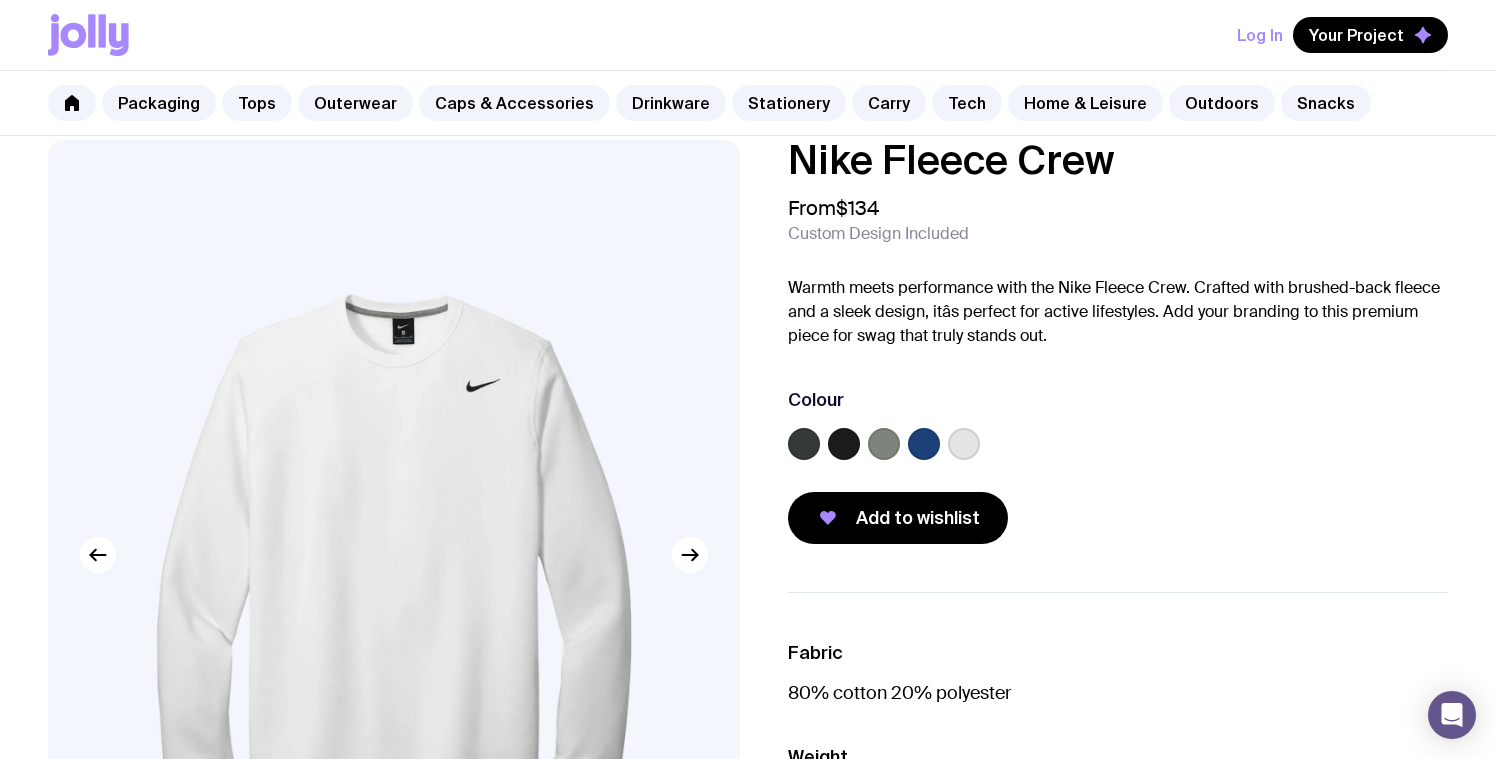 scroll, scrollTop: 28, scrollLeft: 0, axis: vertical 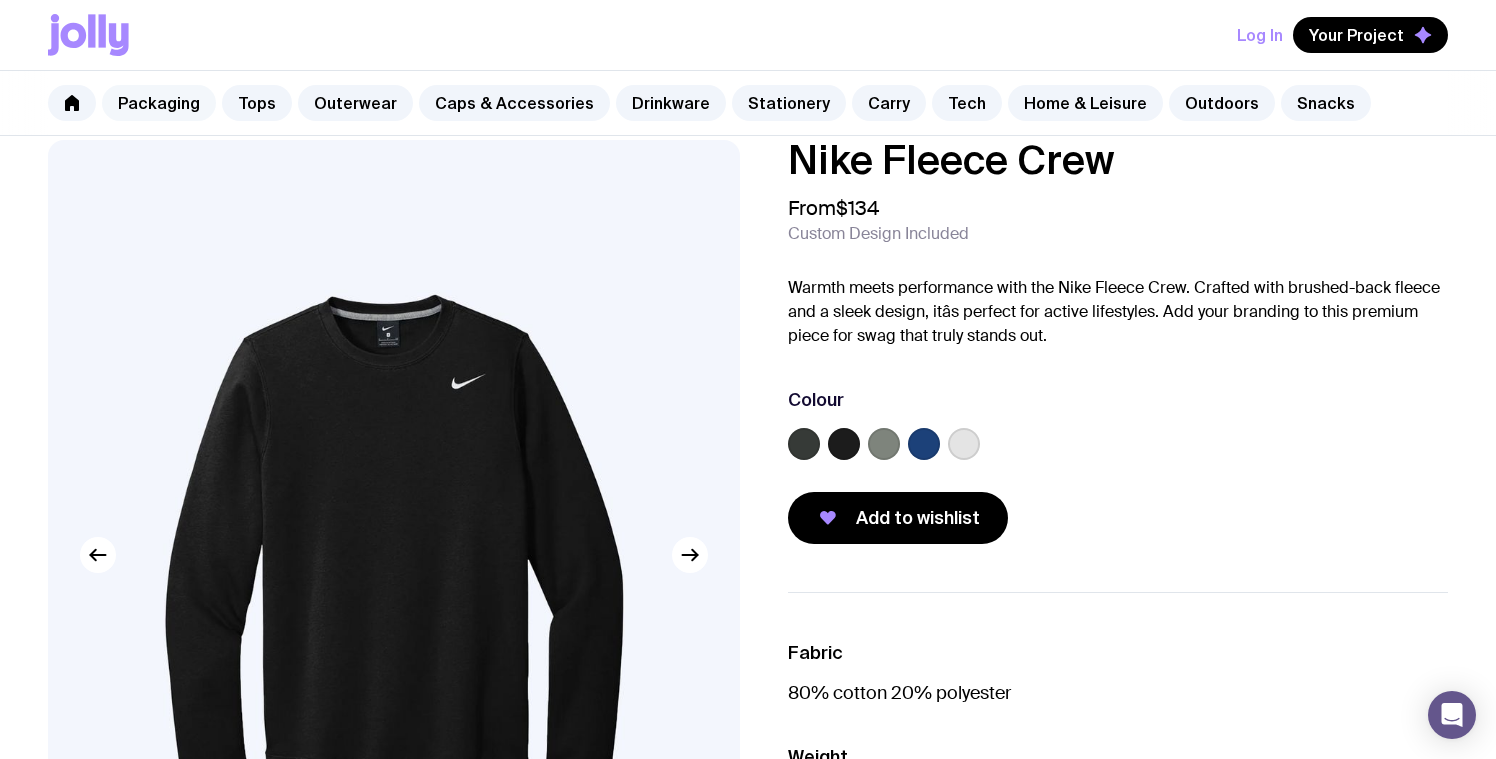 click on "Packaging" 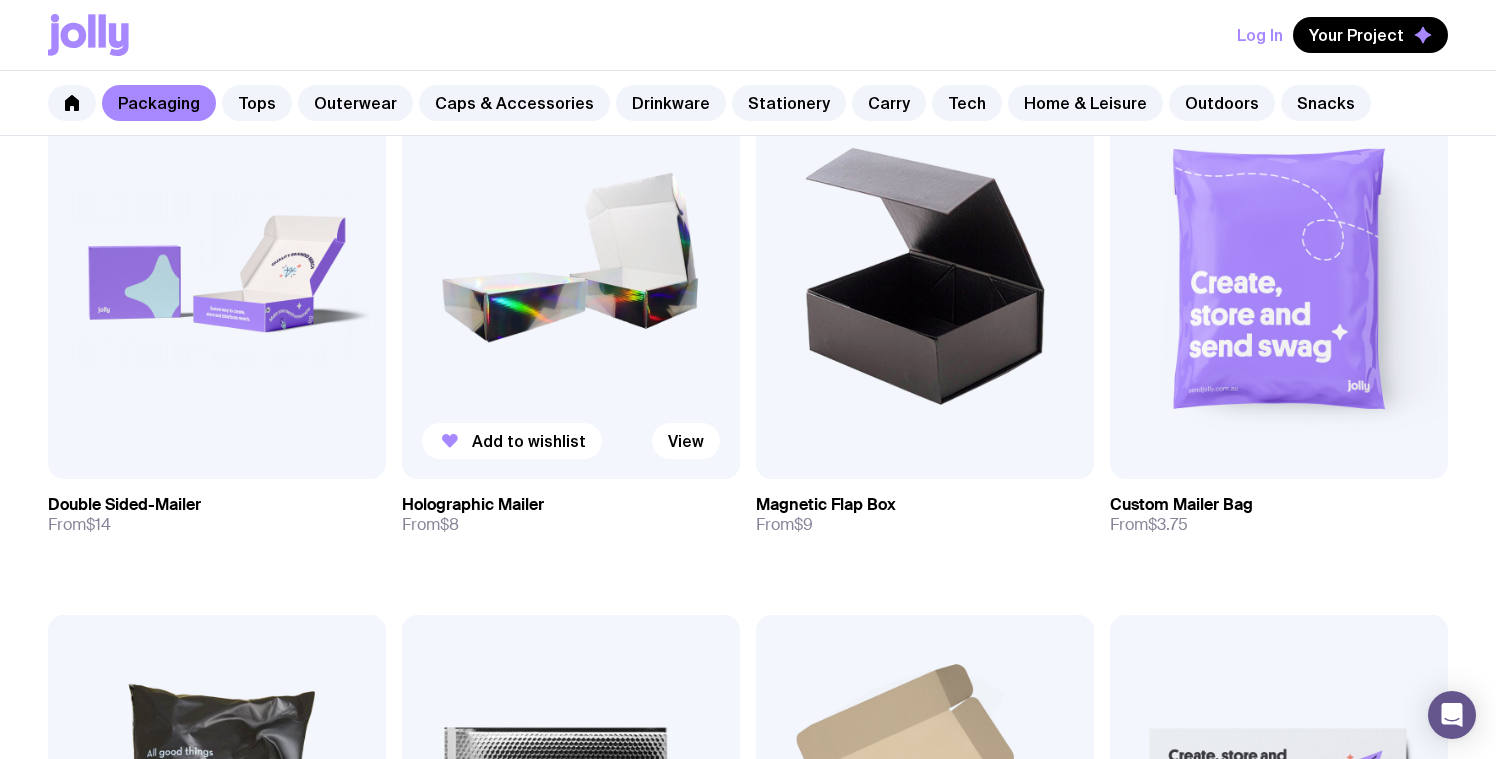 scroll, scrollTop: 997, scrollLeft: 0, axis: vertical 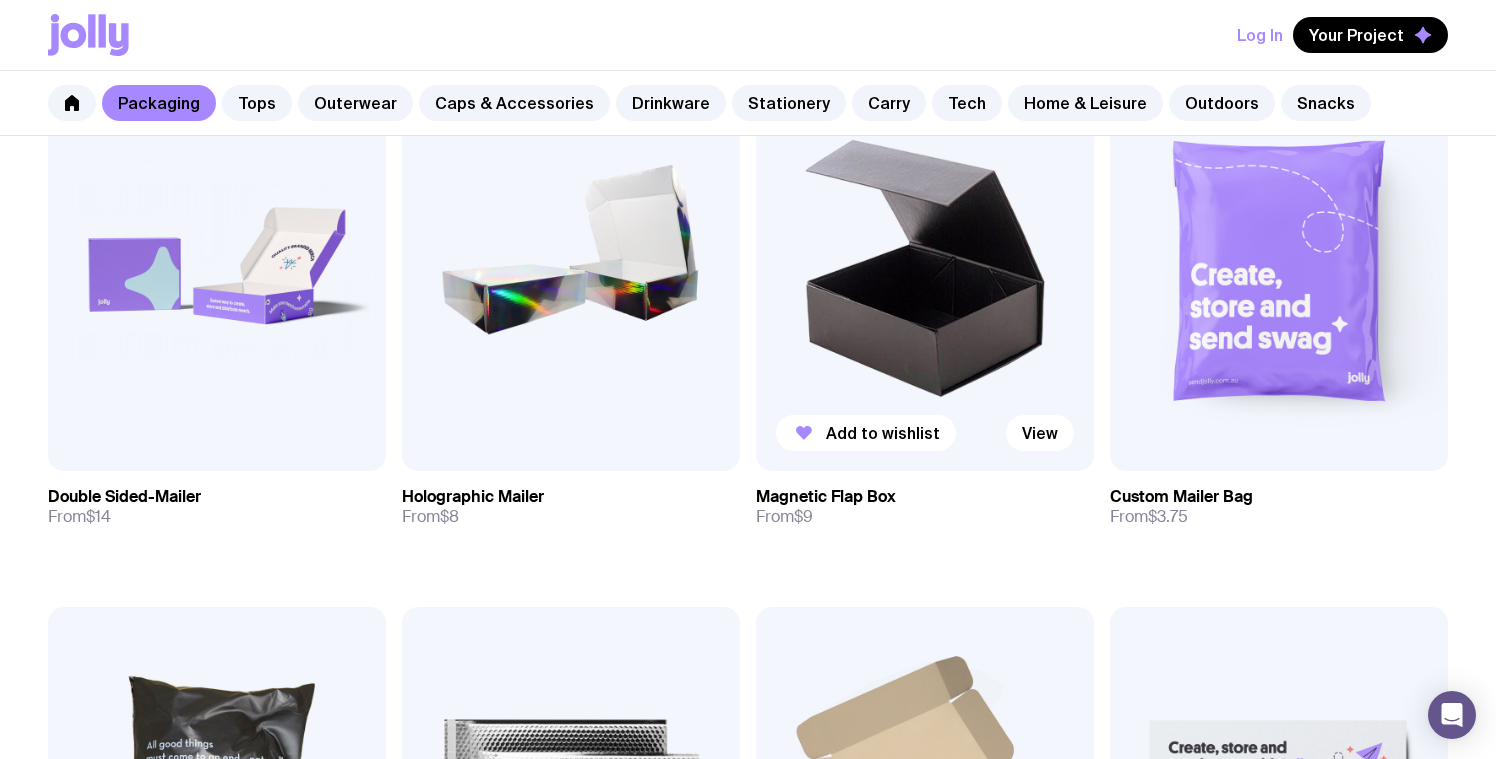 click on "Magnetic Flap Box" at bounding box center (826, 497) 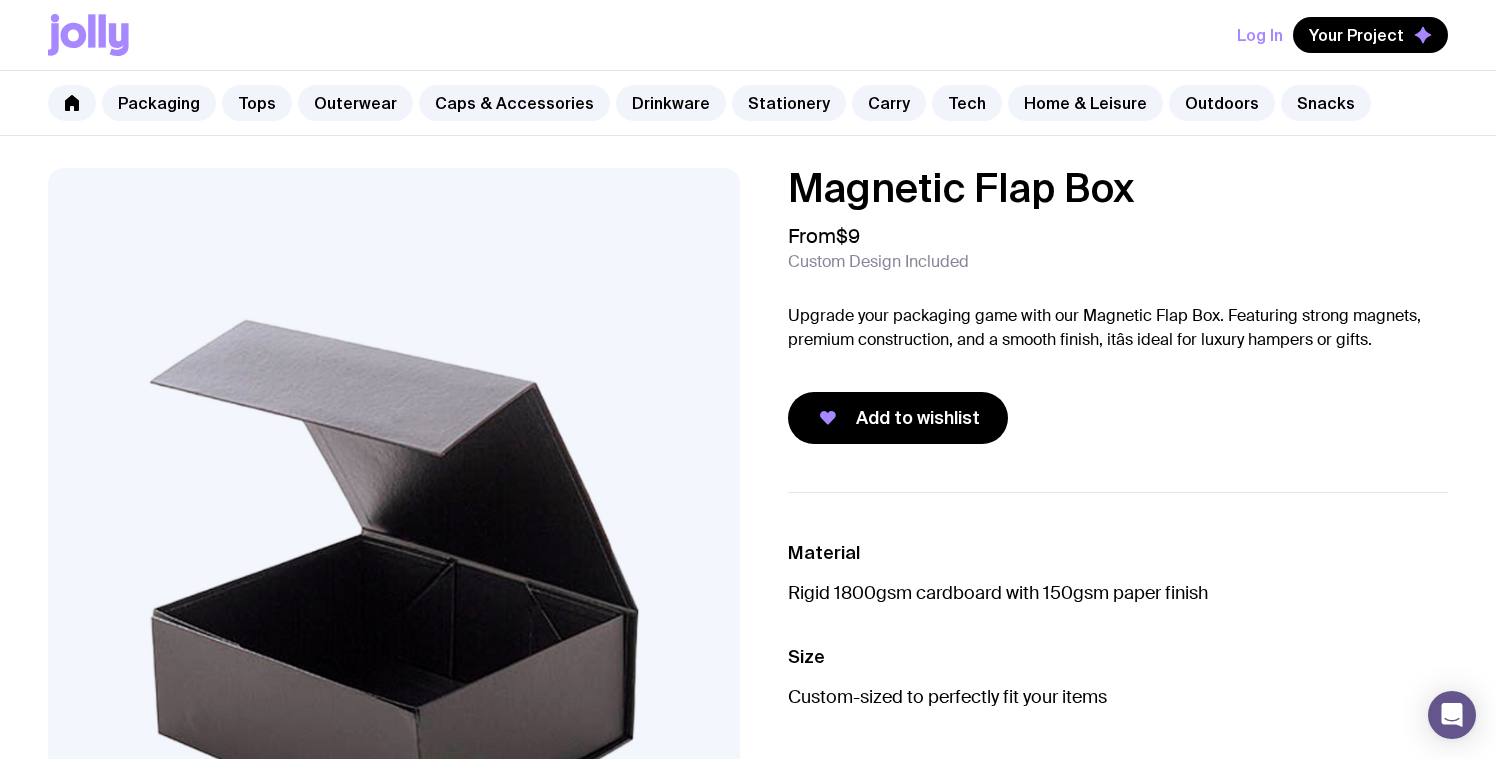 scroll, scrollTop: 0, scrollLeft: 0, axis: both 